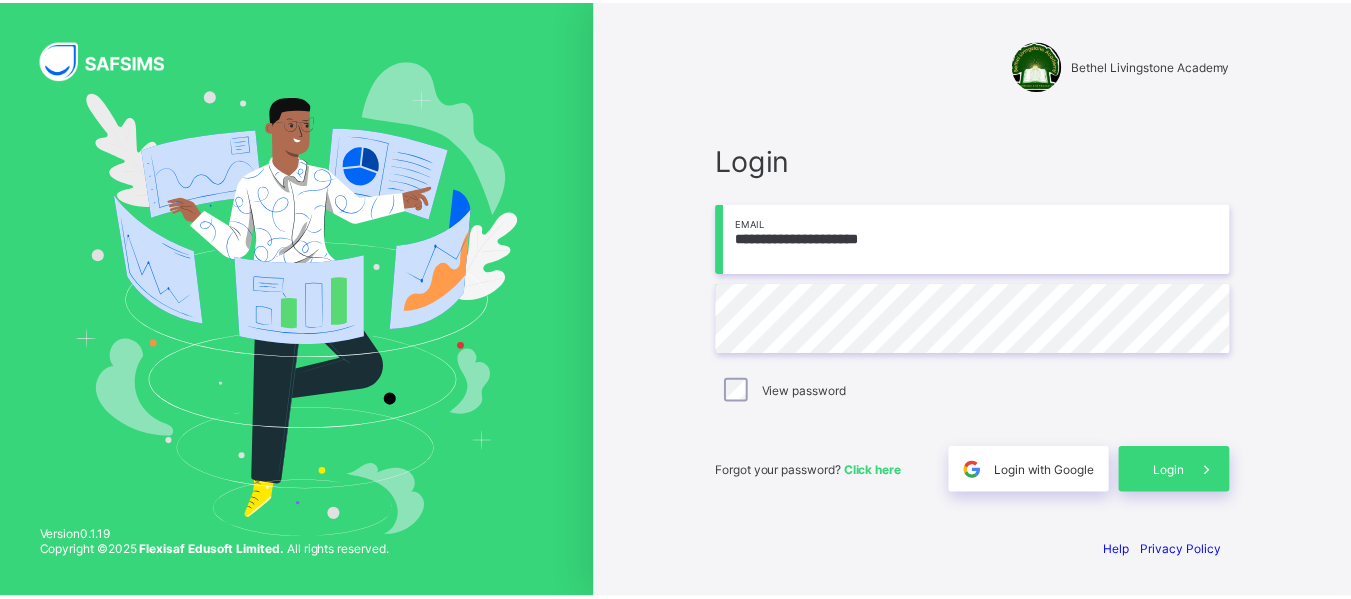 scroll, scrollTop: 0, scrollLeft: 0, axis: both 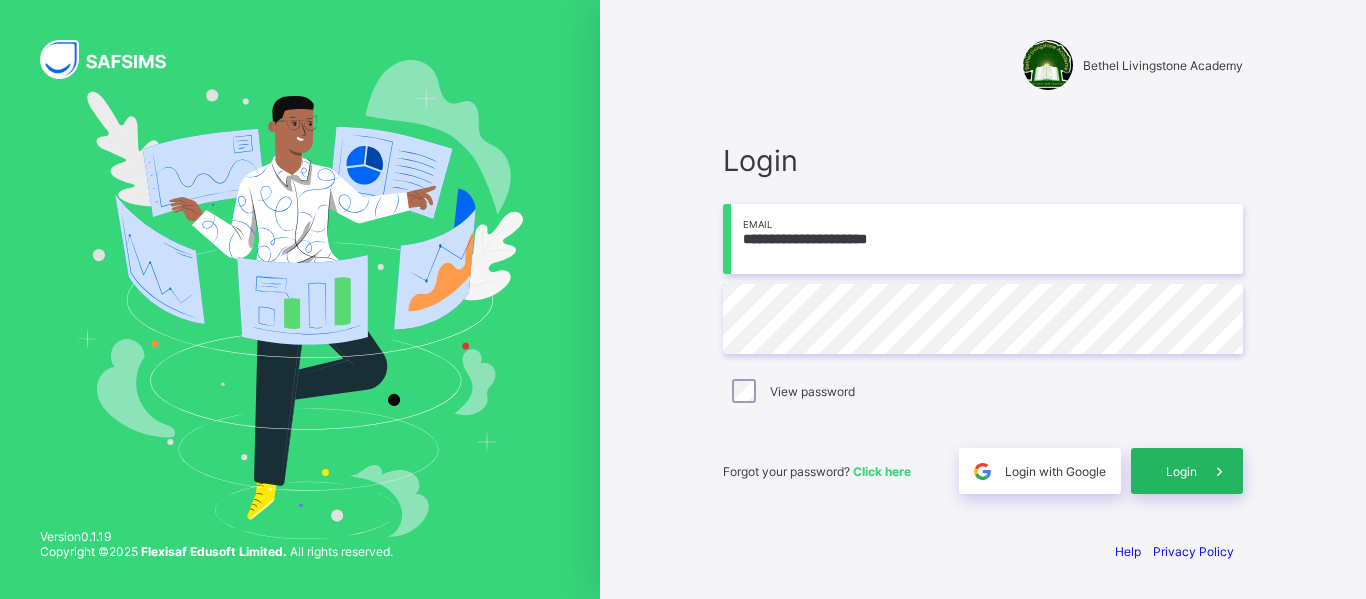 click on "Login" at bounding box center [1181, 471] 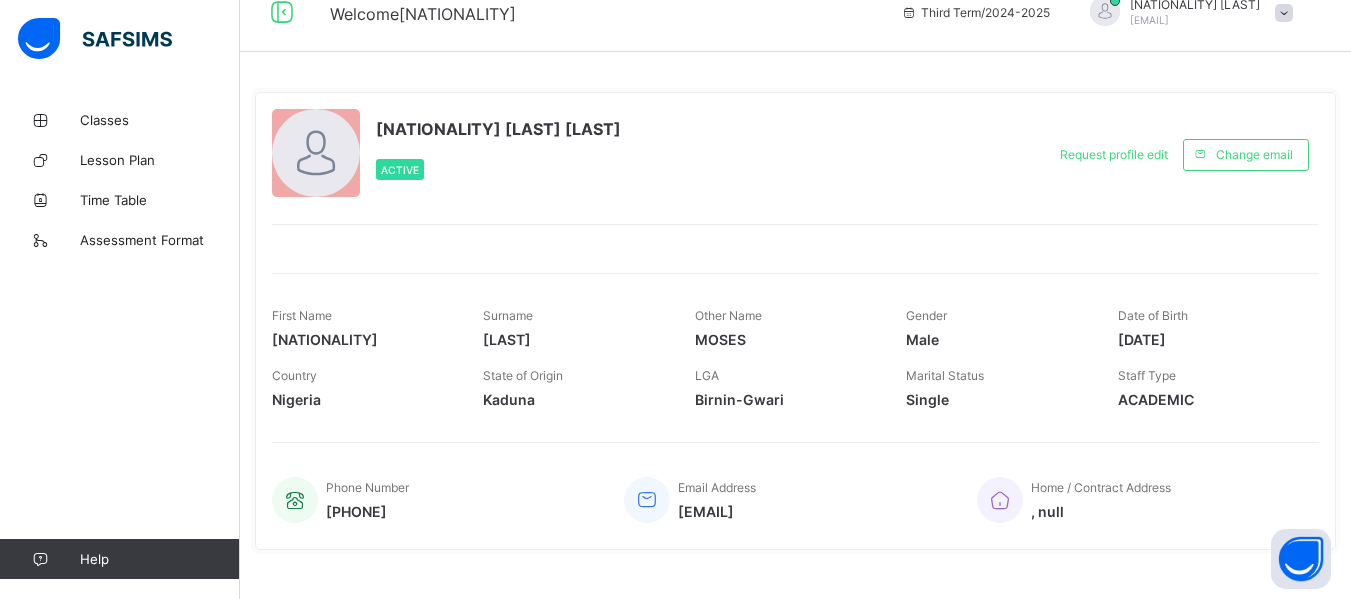 scroll, scrollTop: 0, scrollLeft: 0, axis: both 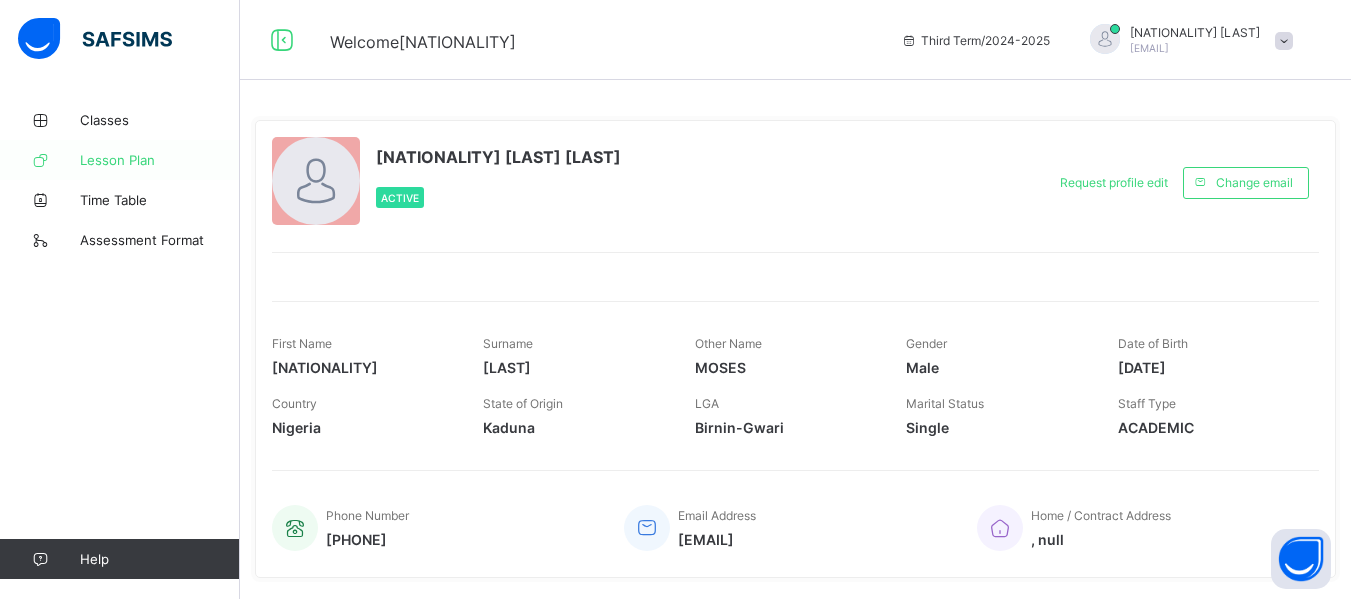 click on "Lesson Plan" at bounding box center [160, 160] 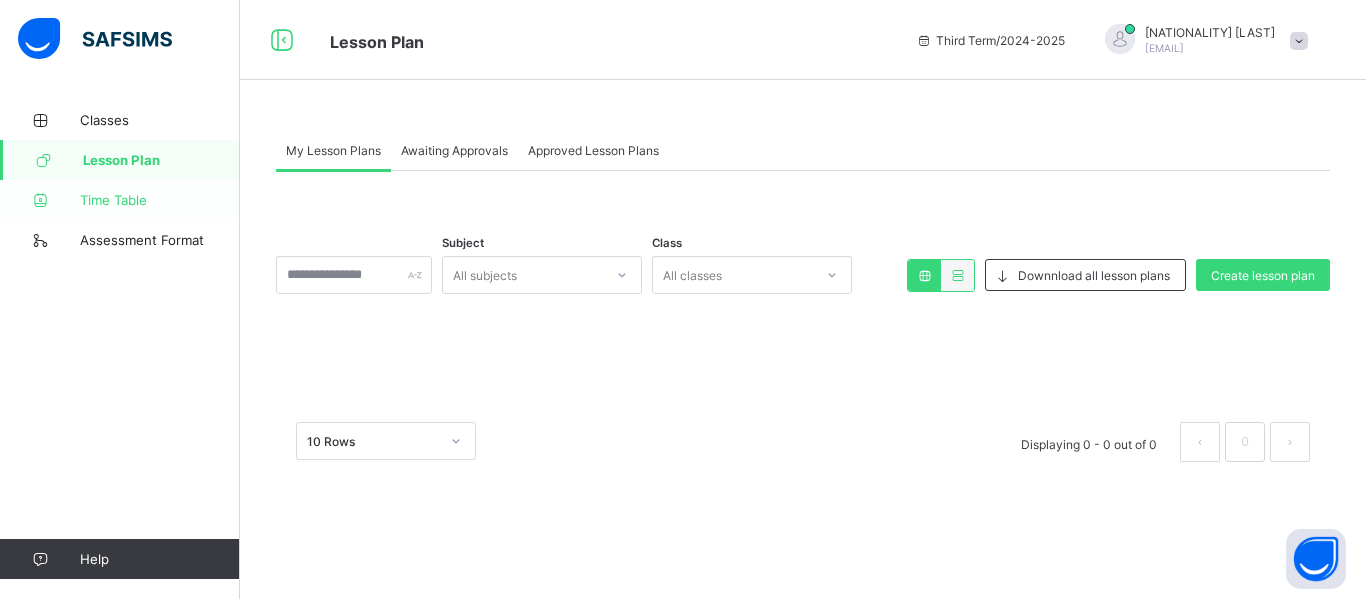 click on "Time Table" at bounding box center (160, 200) 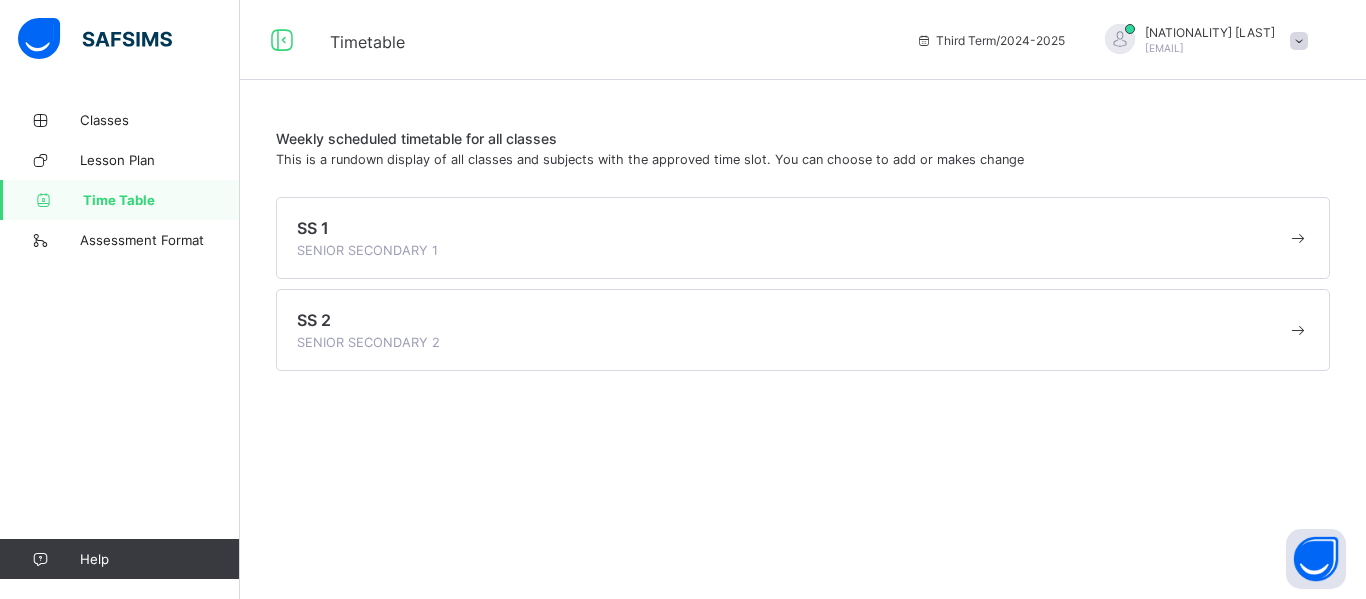 click on "SENIOR SECONDARY 1" at bounding box center [367, 250] 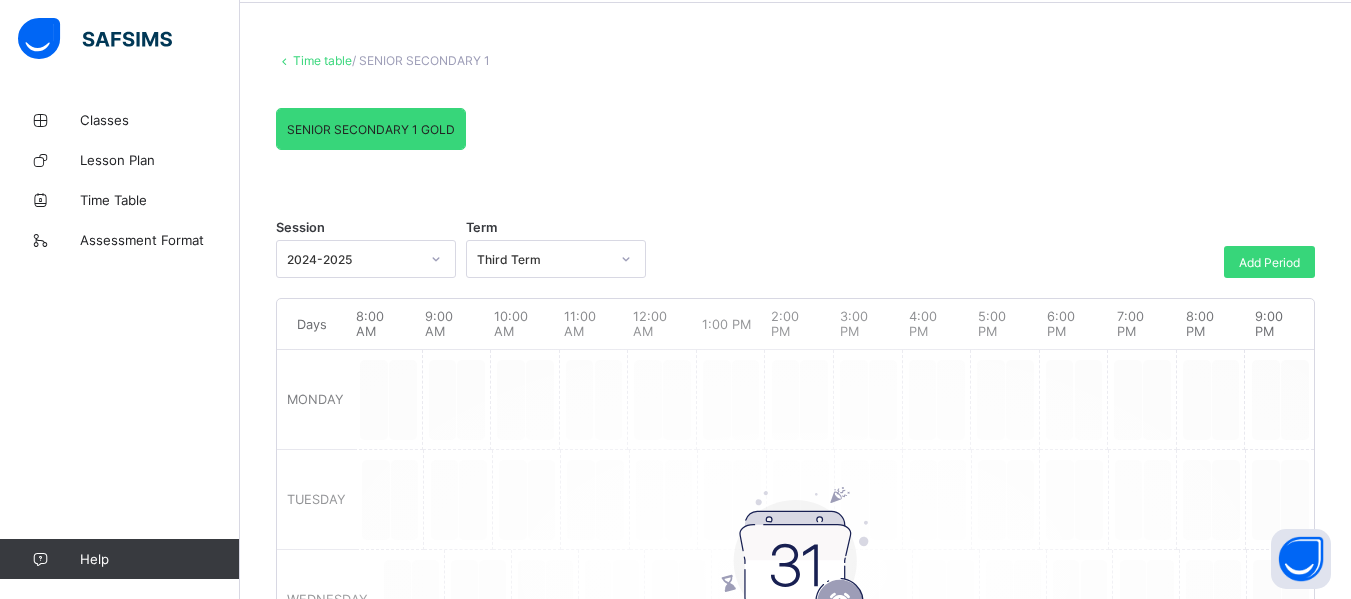 scroll, scrollTop: 75, scrollLeft: 0, axis: vertical 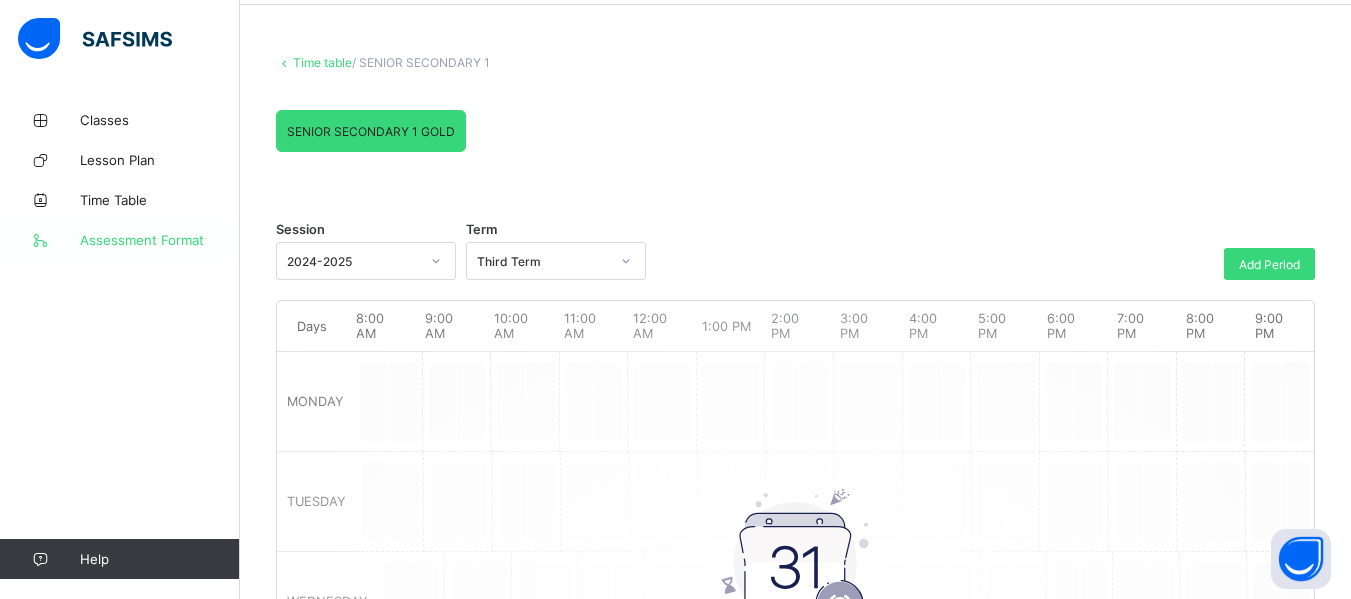 click on "Assessment Format" at bounding box center (160, 240) 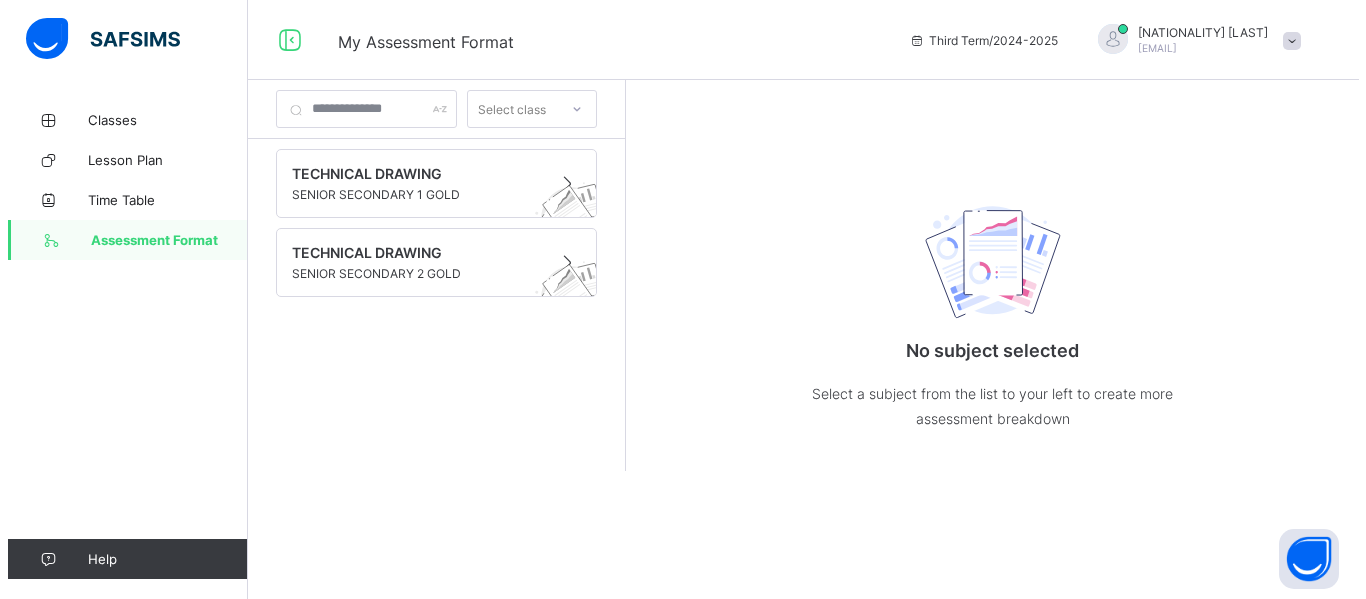 scroll, scrollTop: 0, scrollLeft: 0, axis: both 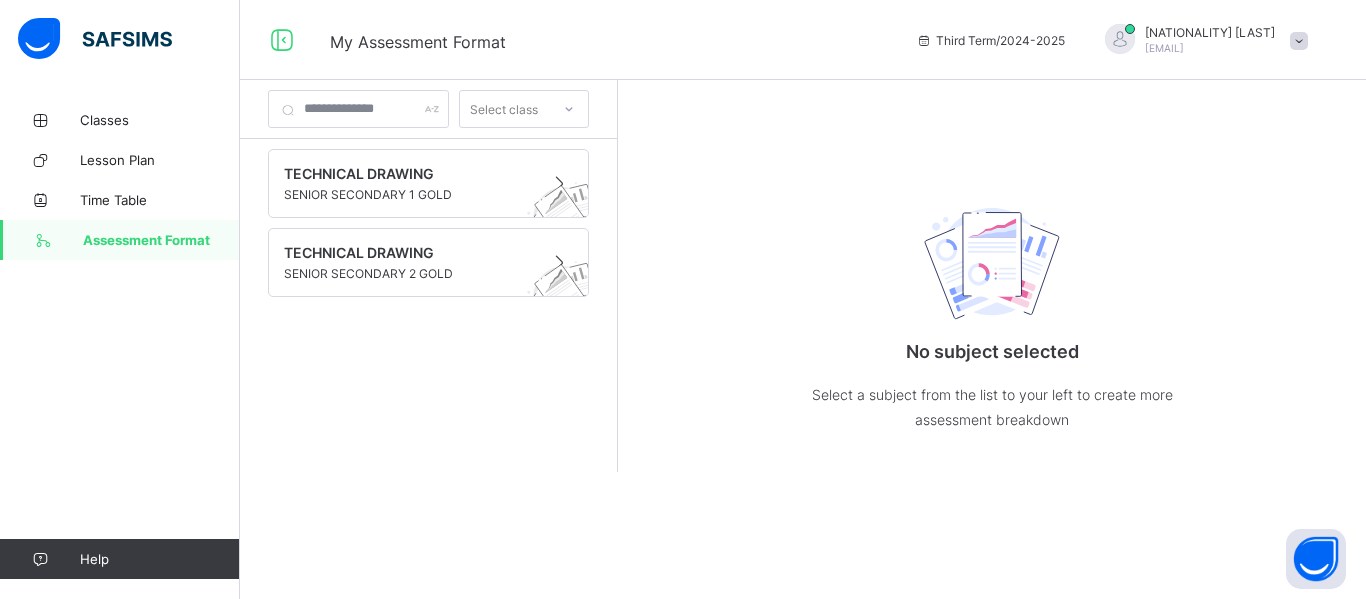 click at bounding box center [1299, 41] 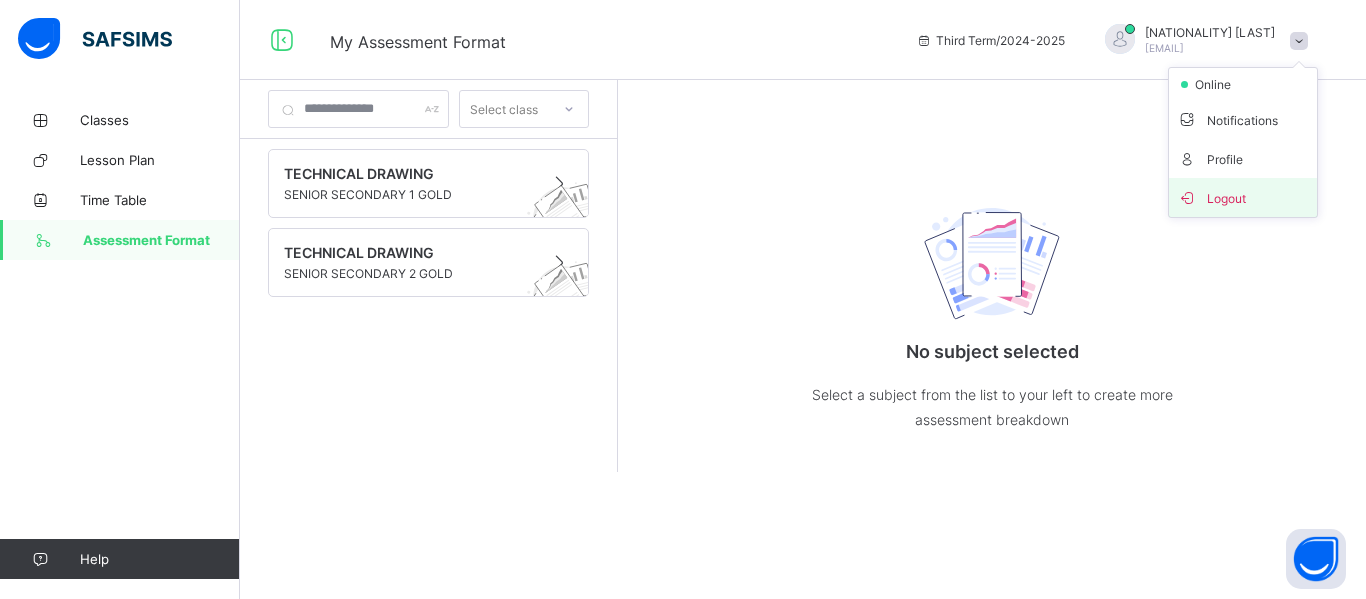 click on "Logout" at bounding box center (1243, 197) 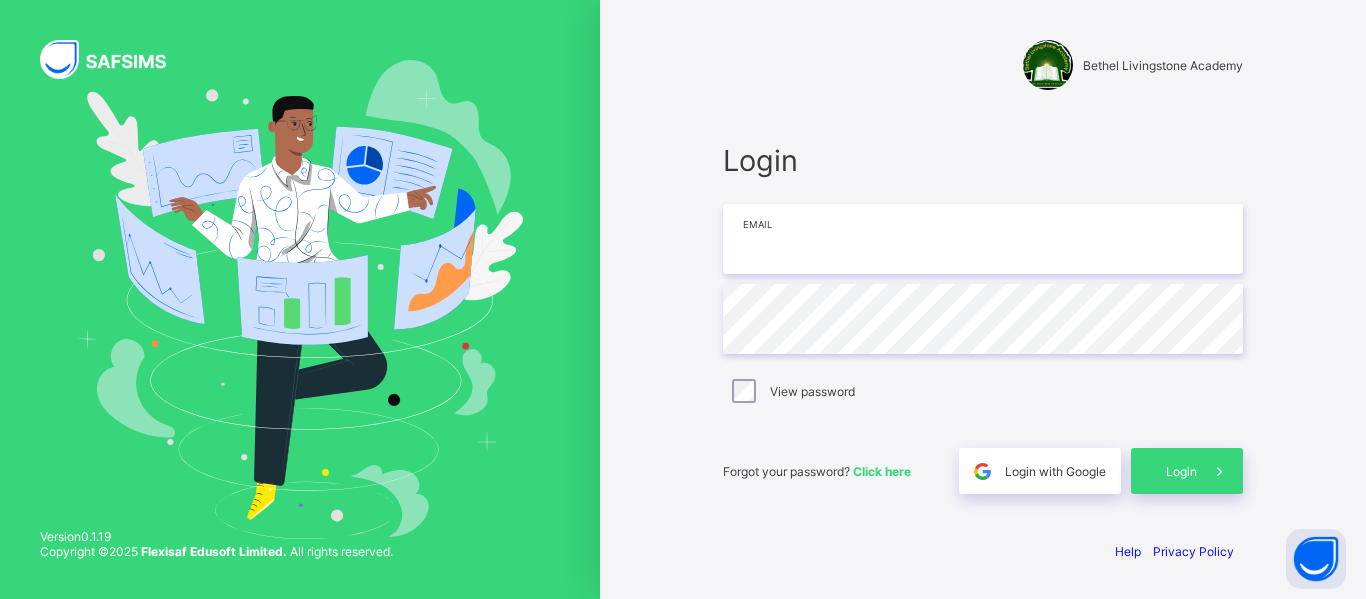 click at bounding box center [983, 239] 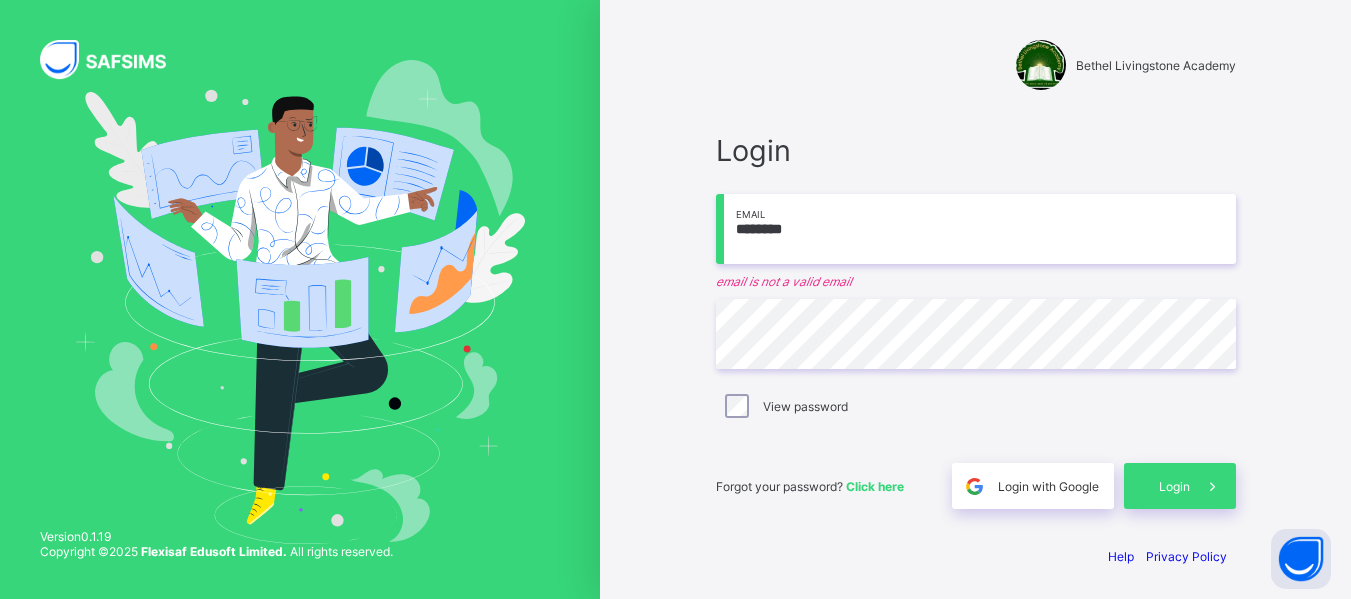 click on "********" at bounding box center [976, 229] 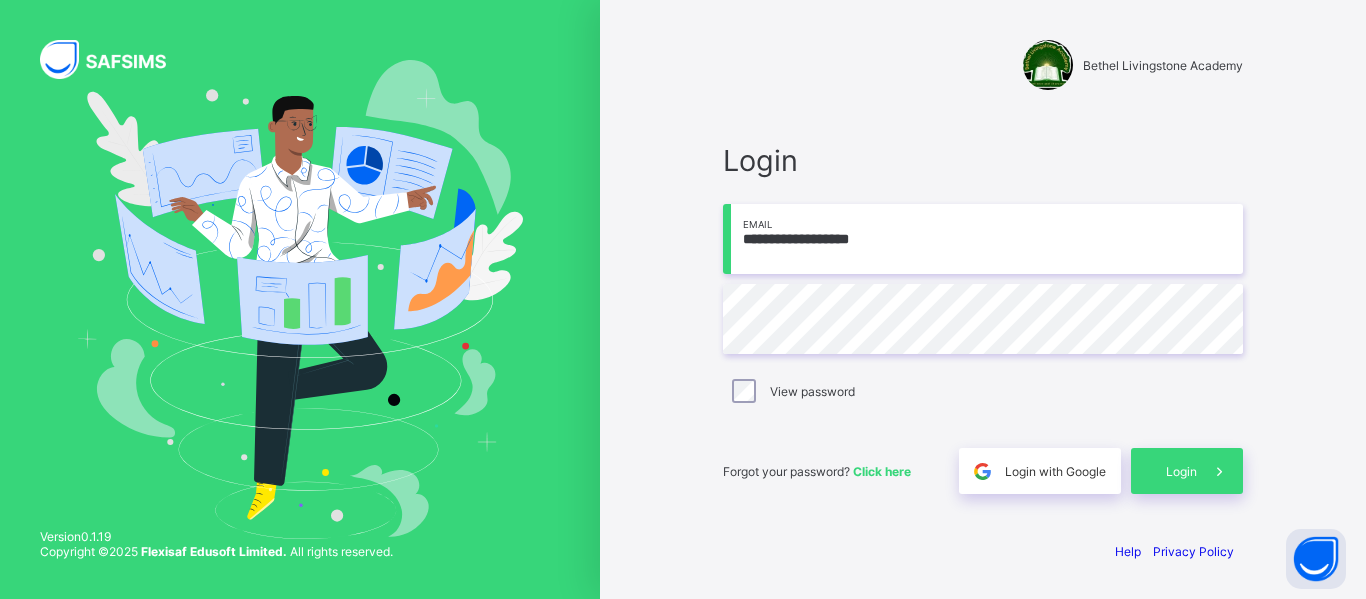 type on "**********" 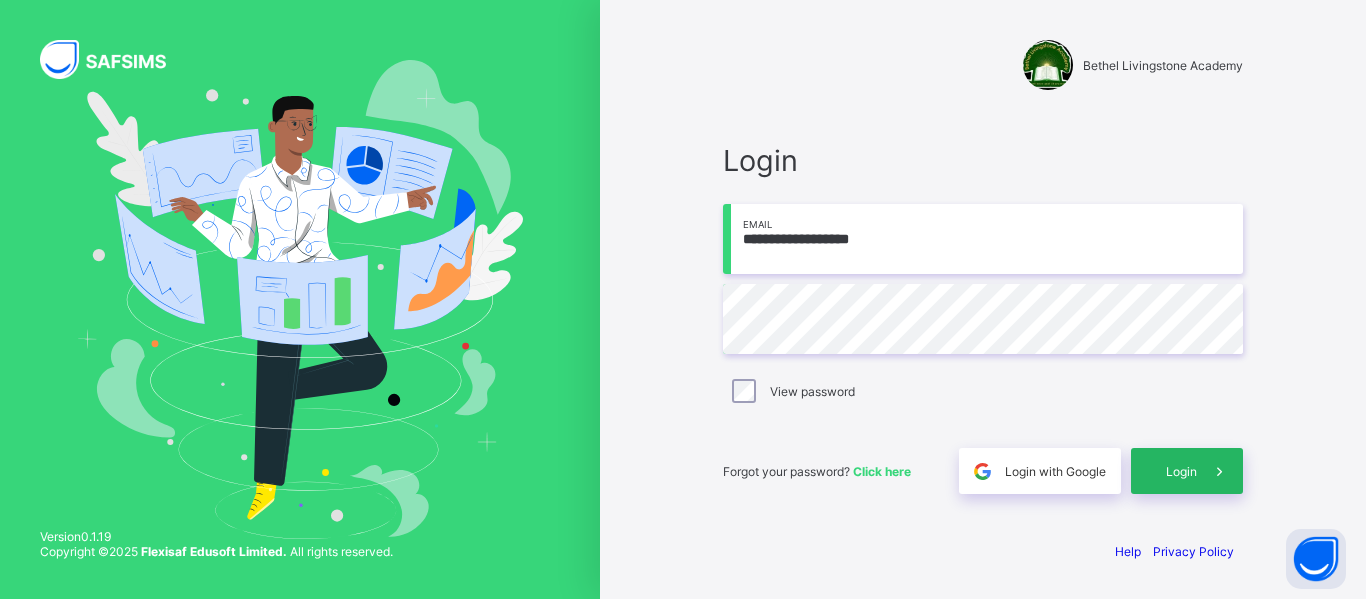 click on "Login" at bounding box center [1181, 471] 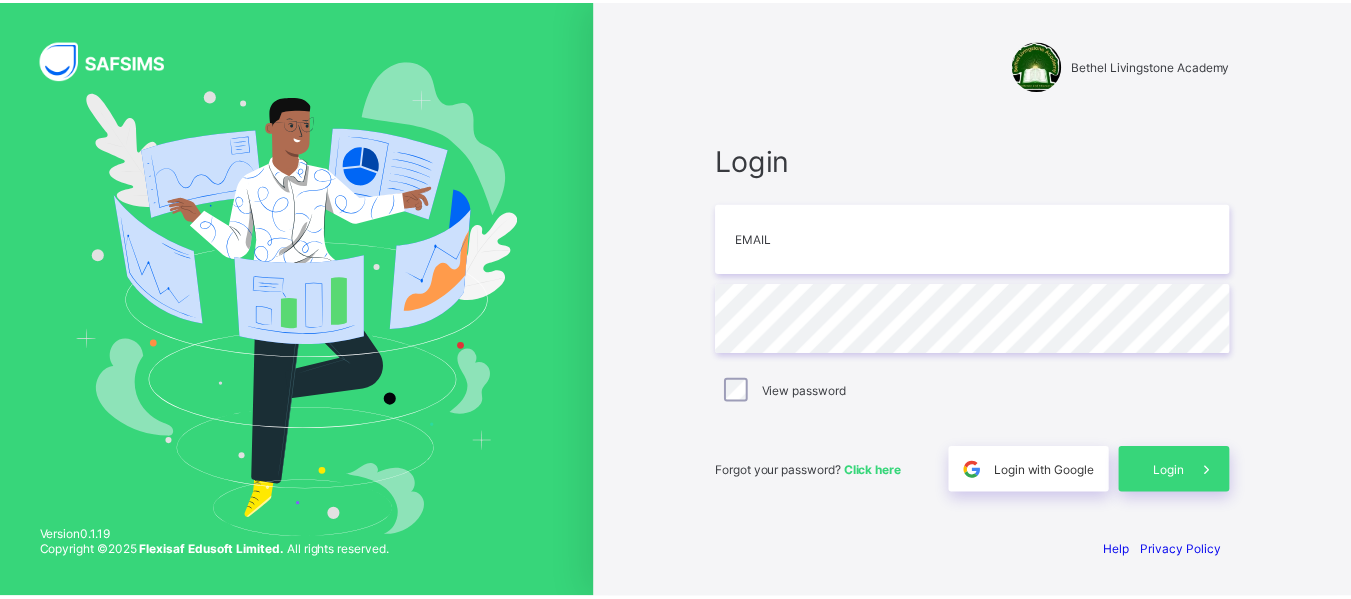 scroll, scrollTop: 0, scrollLeft: 0, axis: both 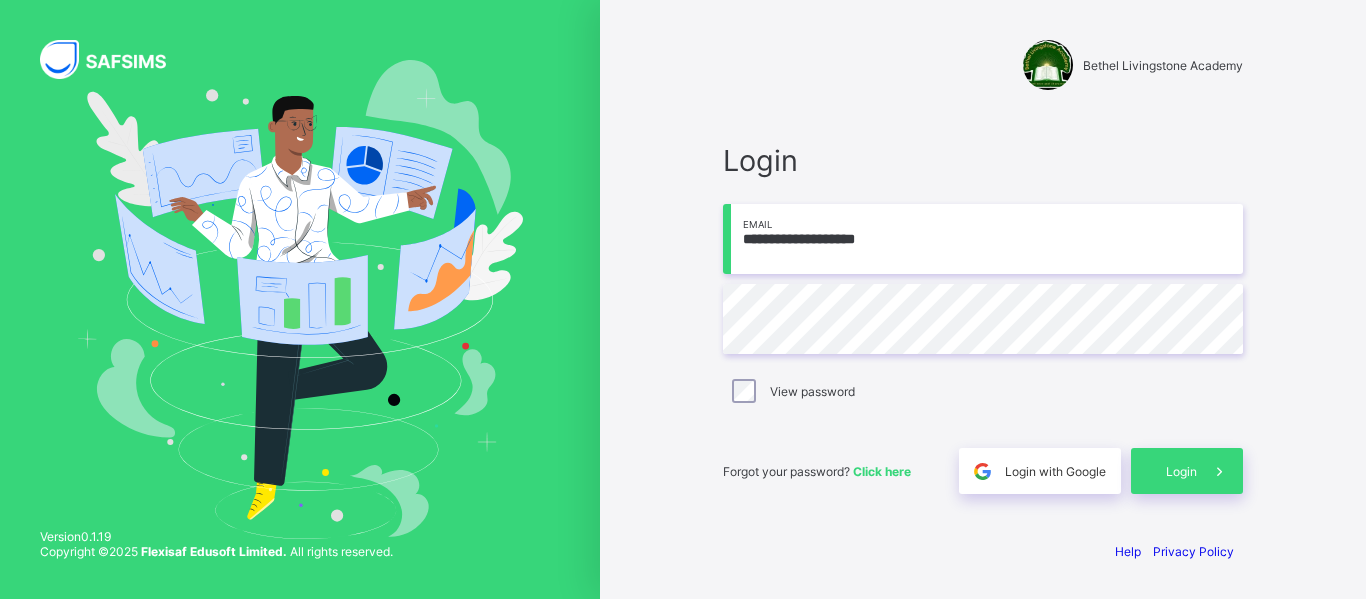 type on "**********" 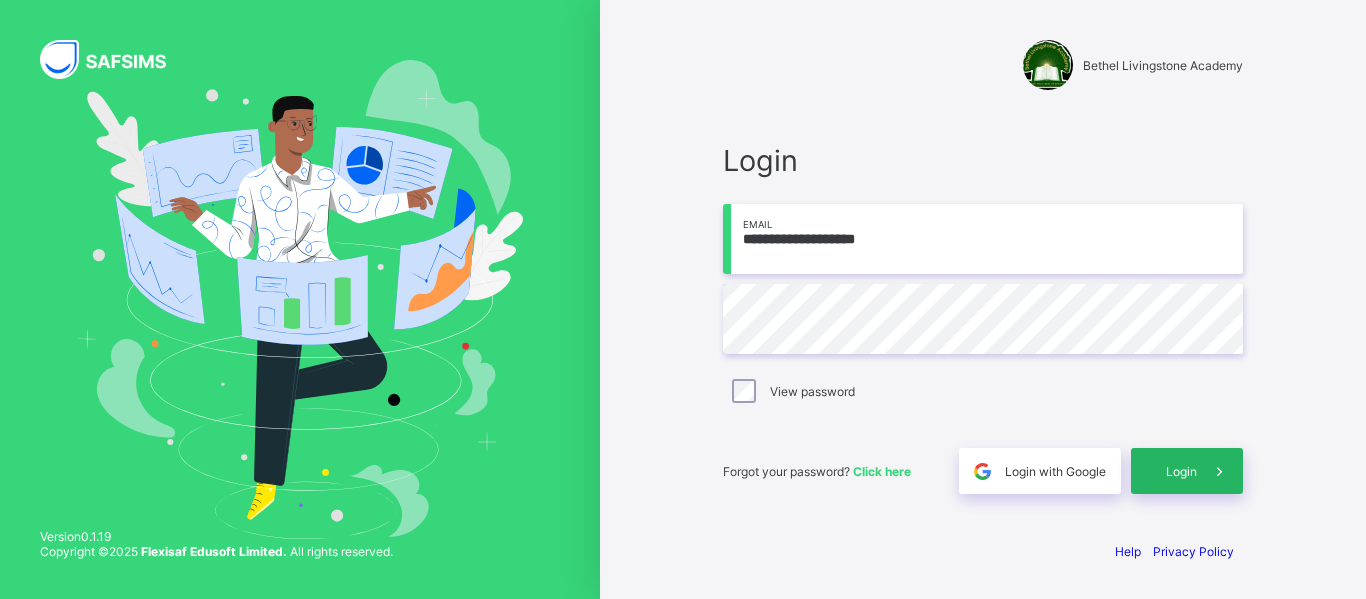 click on "Login" at bounding box center (1187, 471) 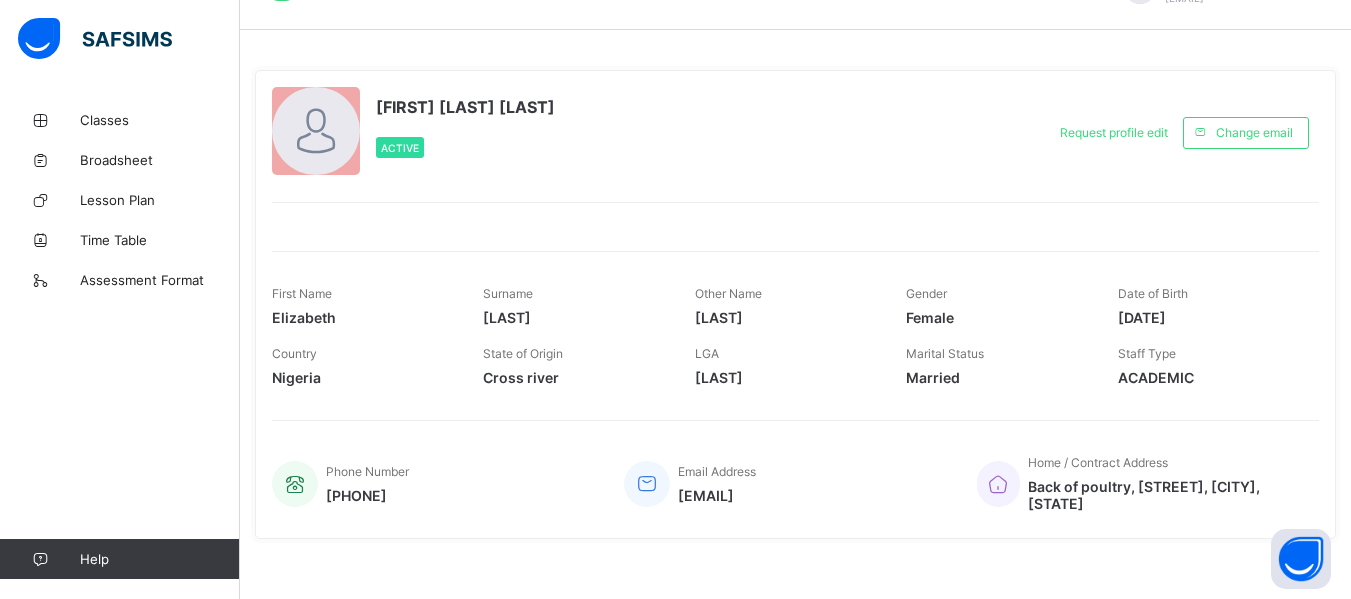 scroll, scrollTop: 56, scrollLeft: 0, axis: vertical 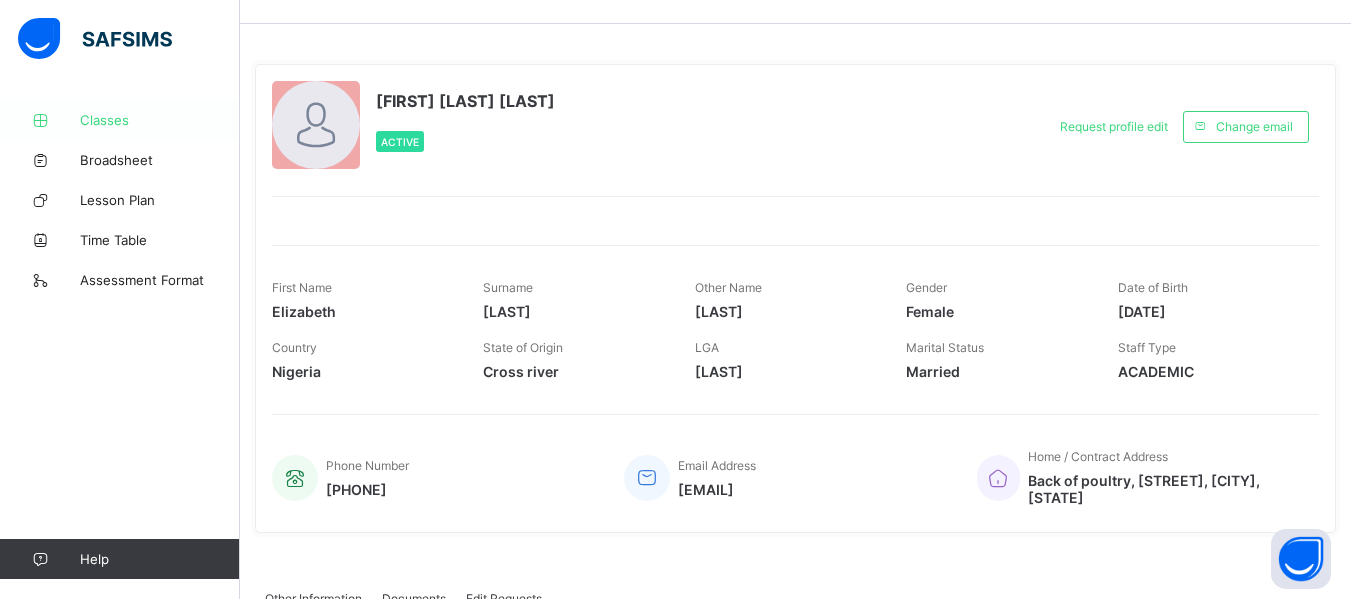 click on "Classes" at bounding box center (160, 120) 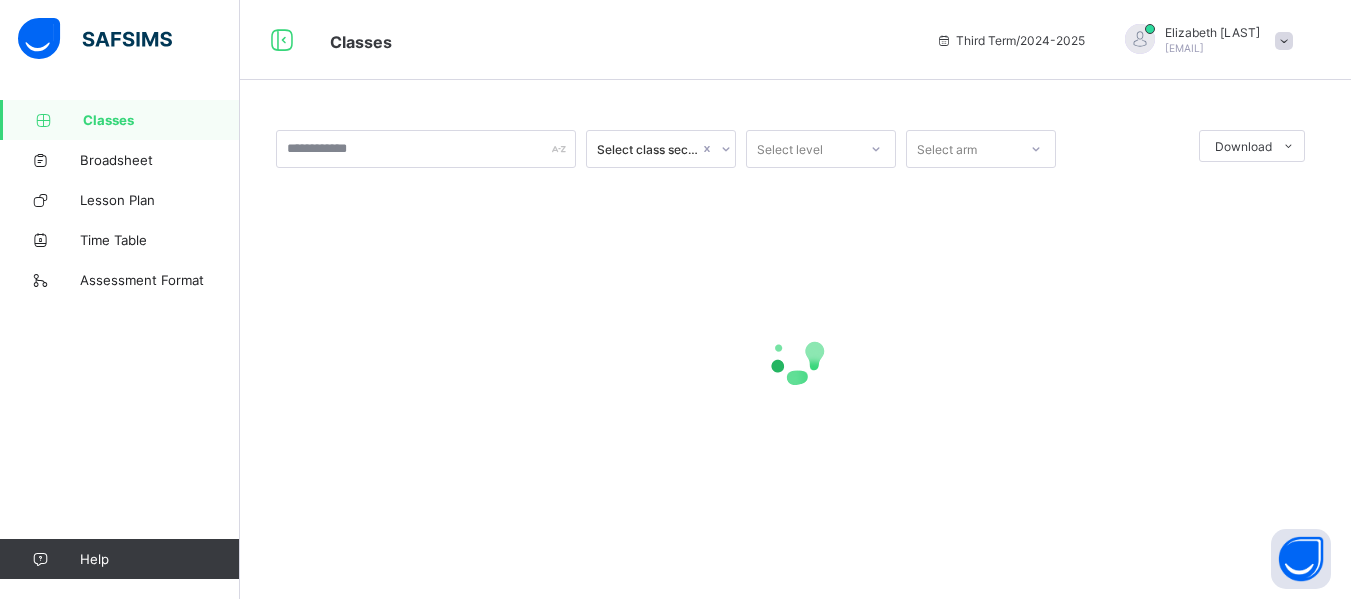scroll, scrollTop: 0, scrollLeft: 0, axis: both 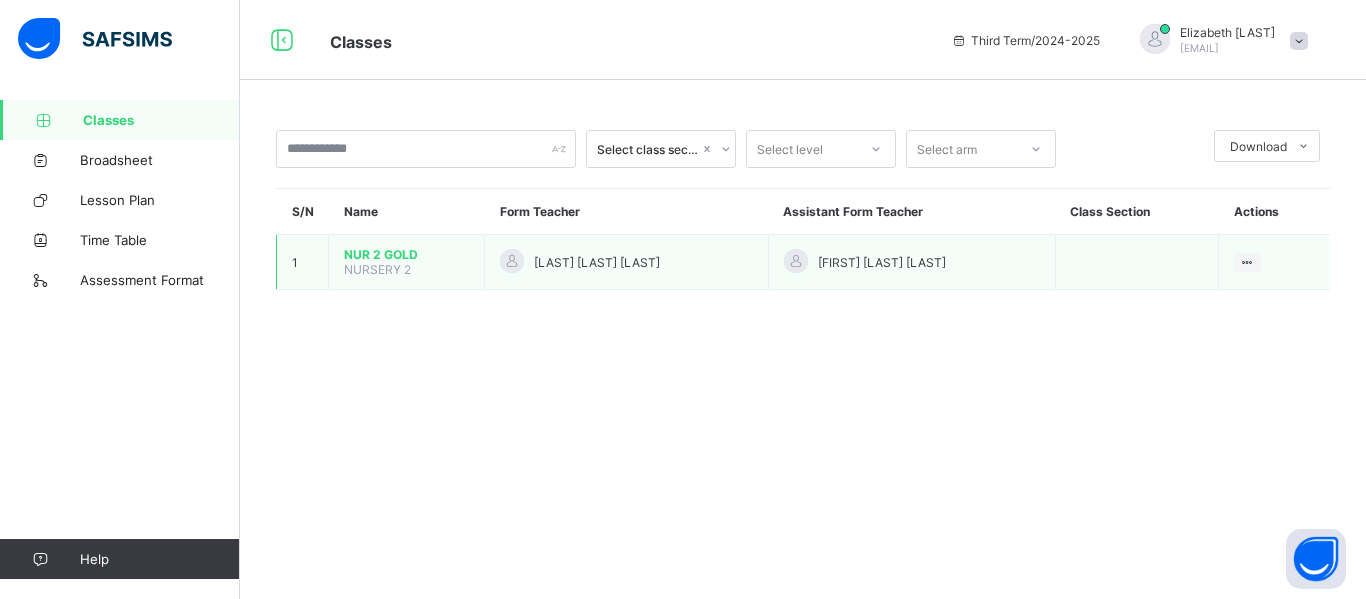click on "NURSERY 2" at bounding box center (377, 269) 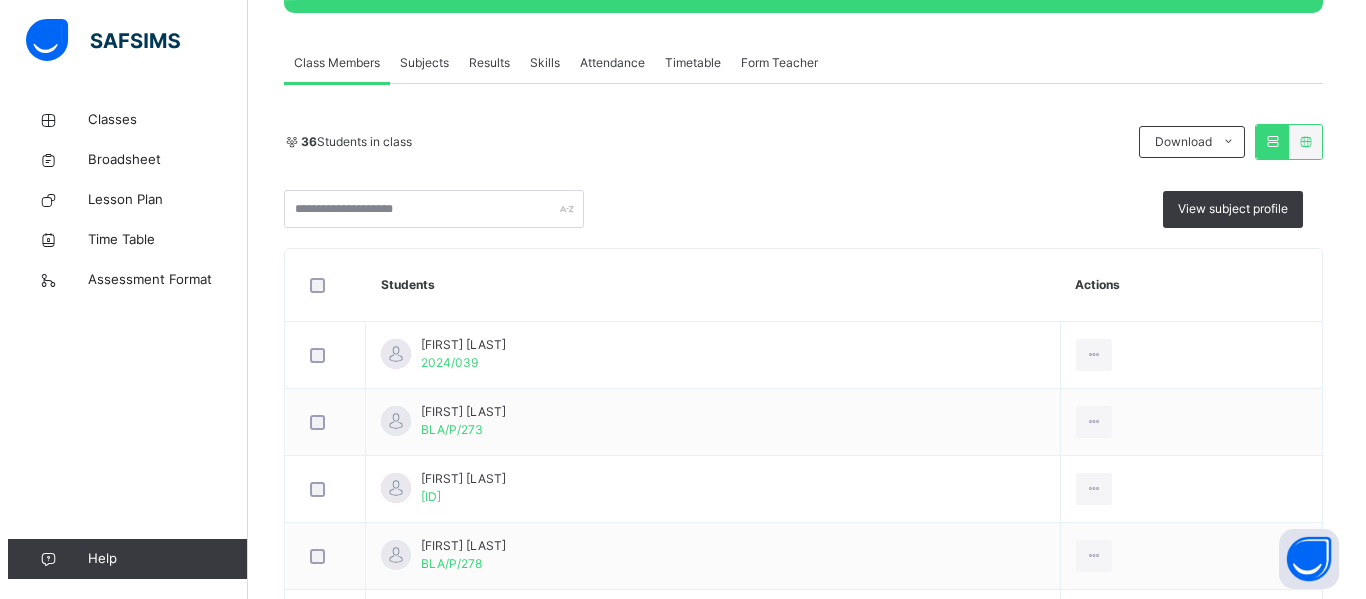scroll, scrollTop: 338, scrollLeft: 0, axis: vertical 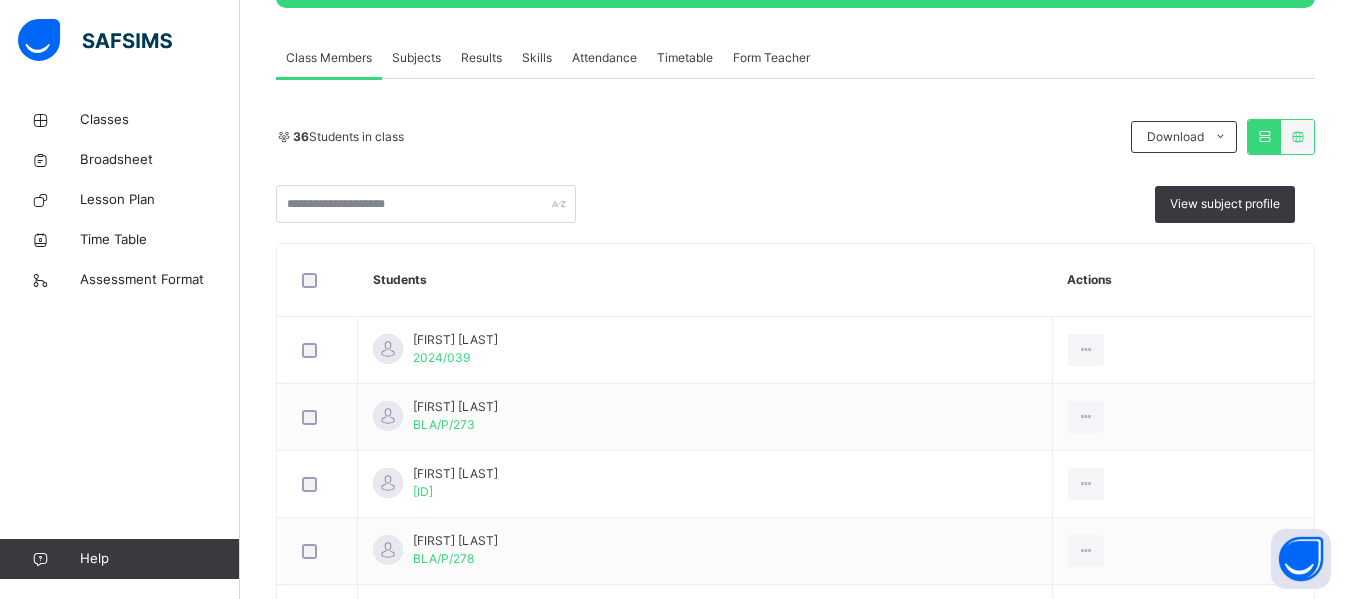click on "Subjects" at bounding box center [416, 58] 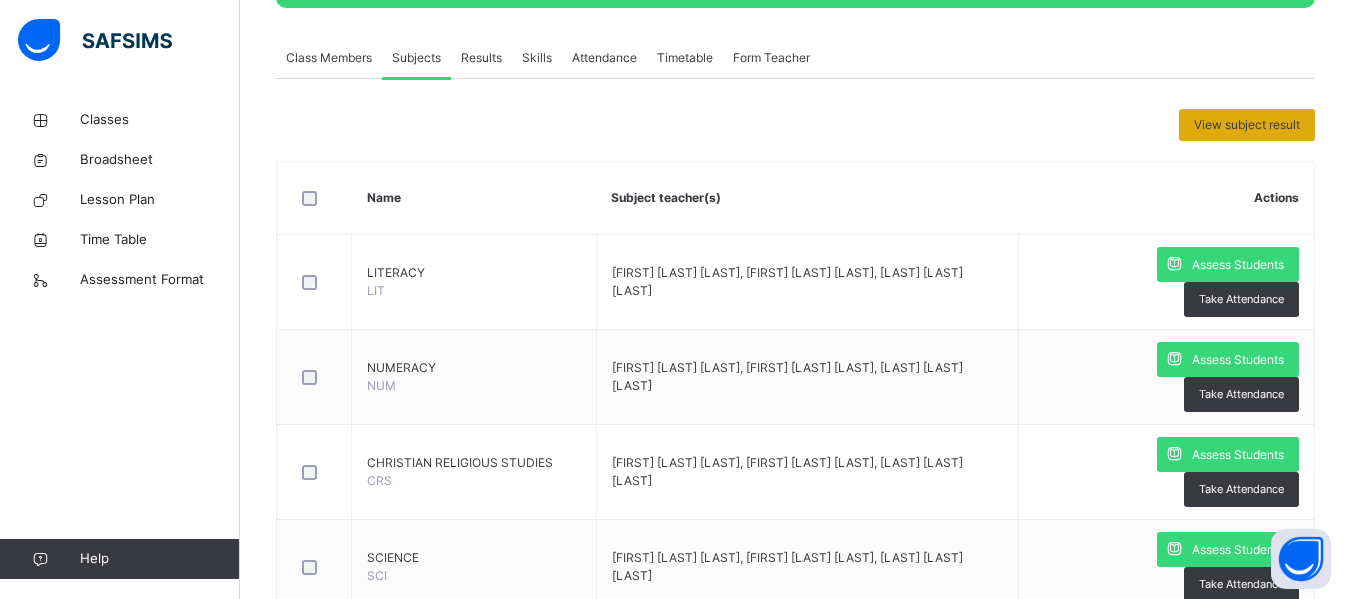 click on "View subject result" at bounding box center [1247, 125] 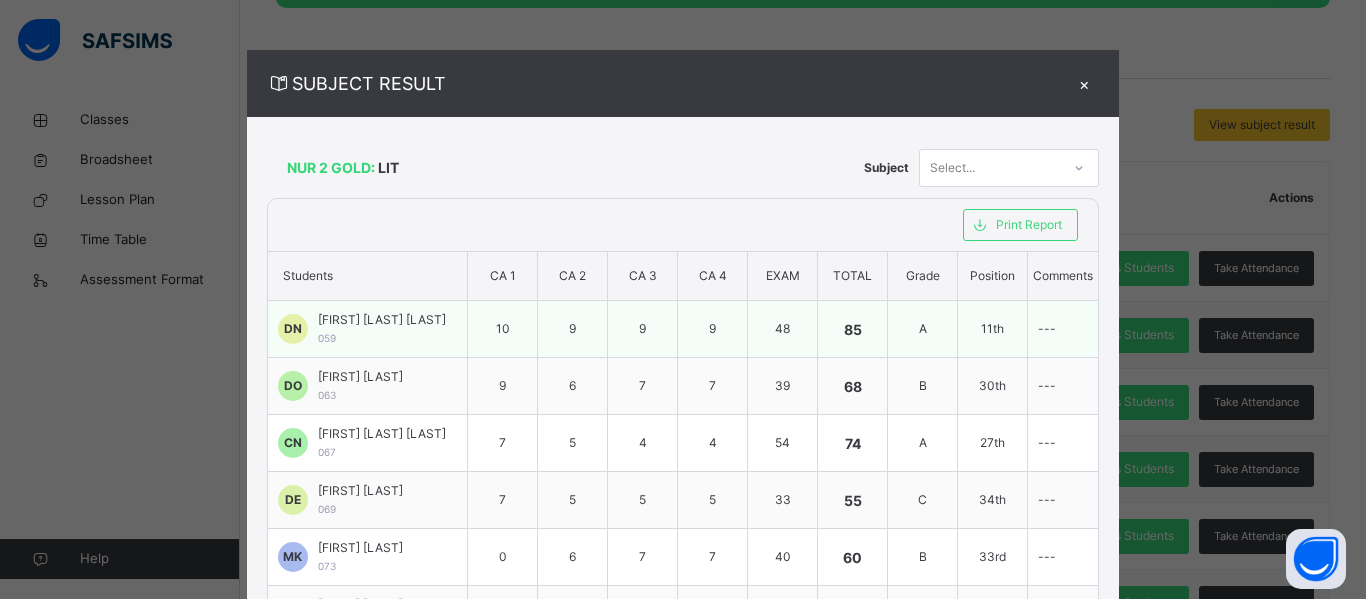 click on "---" at bounding box center [1047, 328] 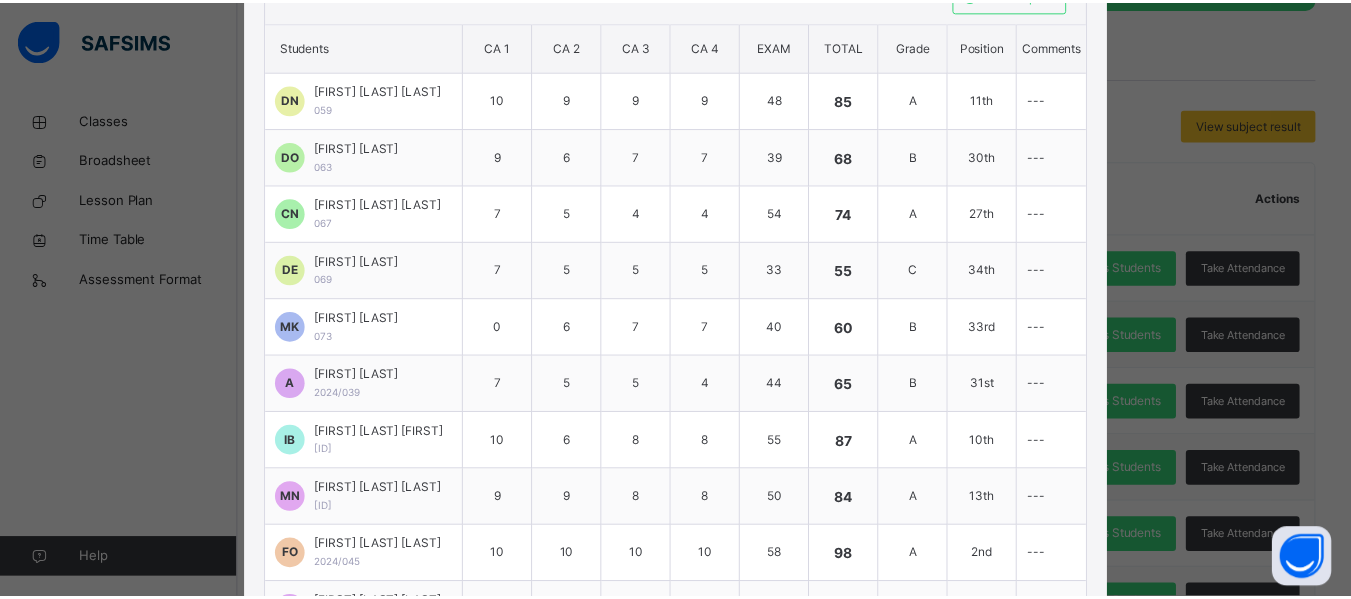 scroll, scrollTop: 0, scrollLeft: 0, axis: both 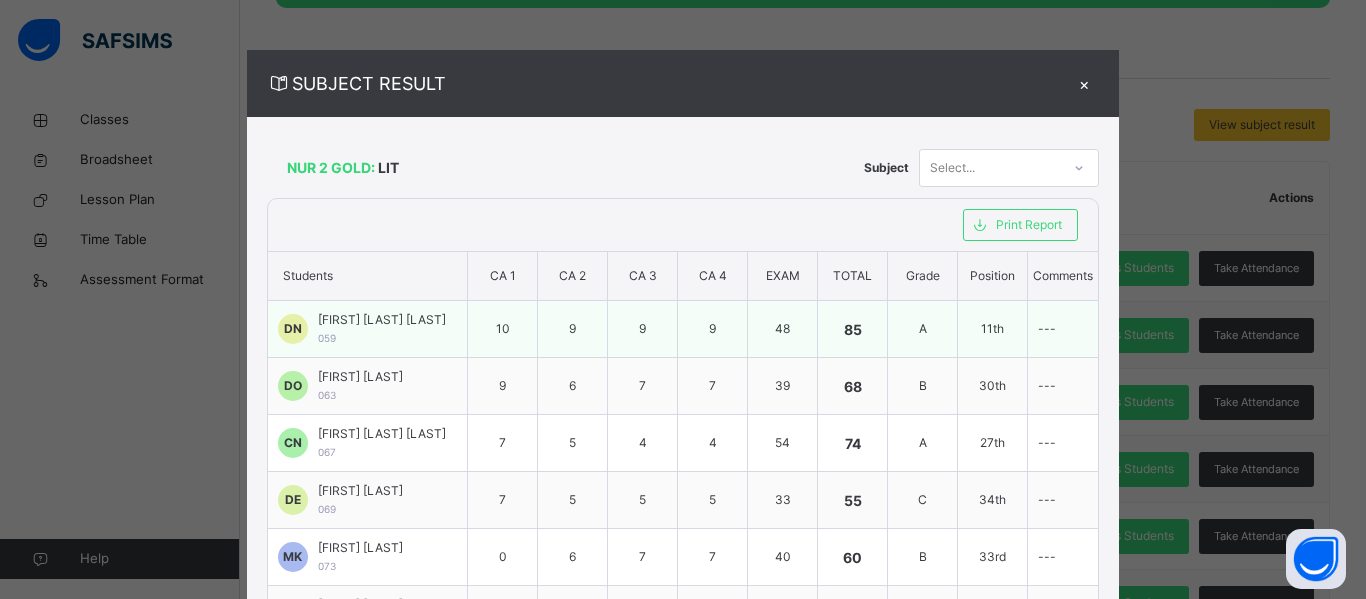 click on "---" at bounding box center [1063, 329] 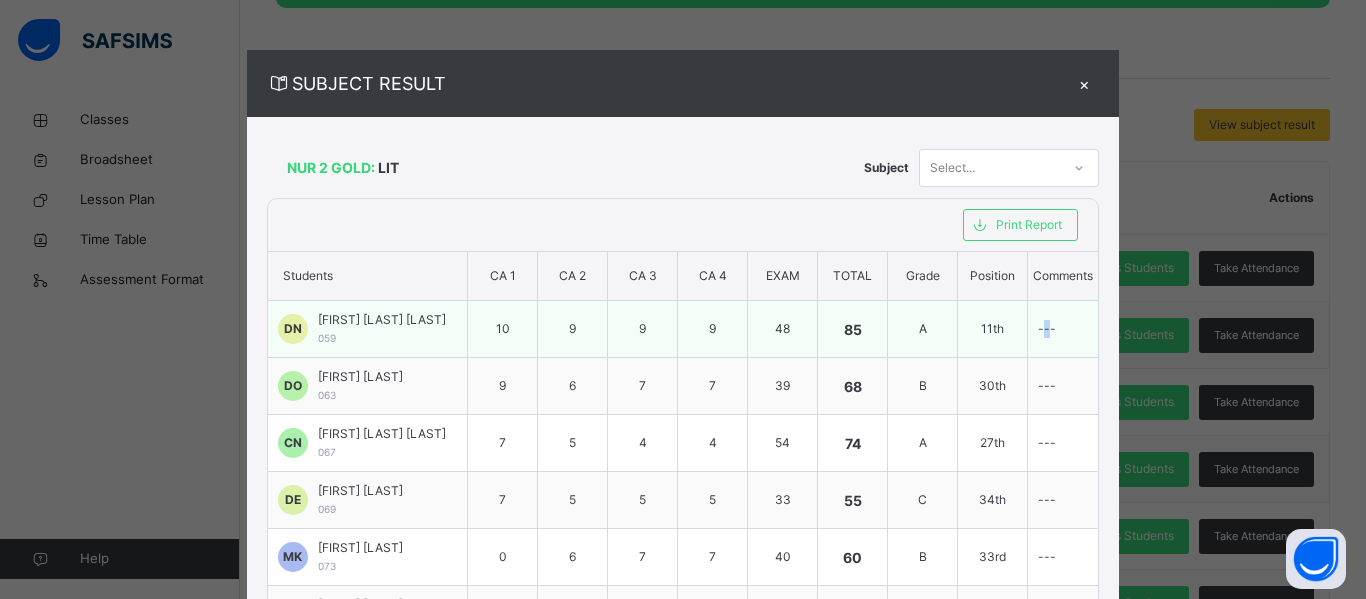 click on "---" at bounding box center [1047, 328] 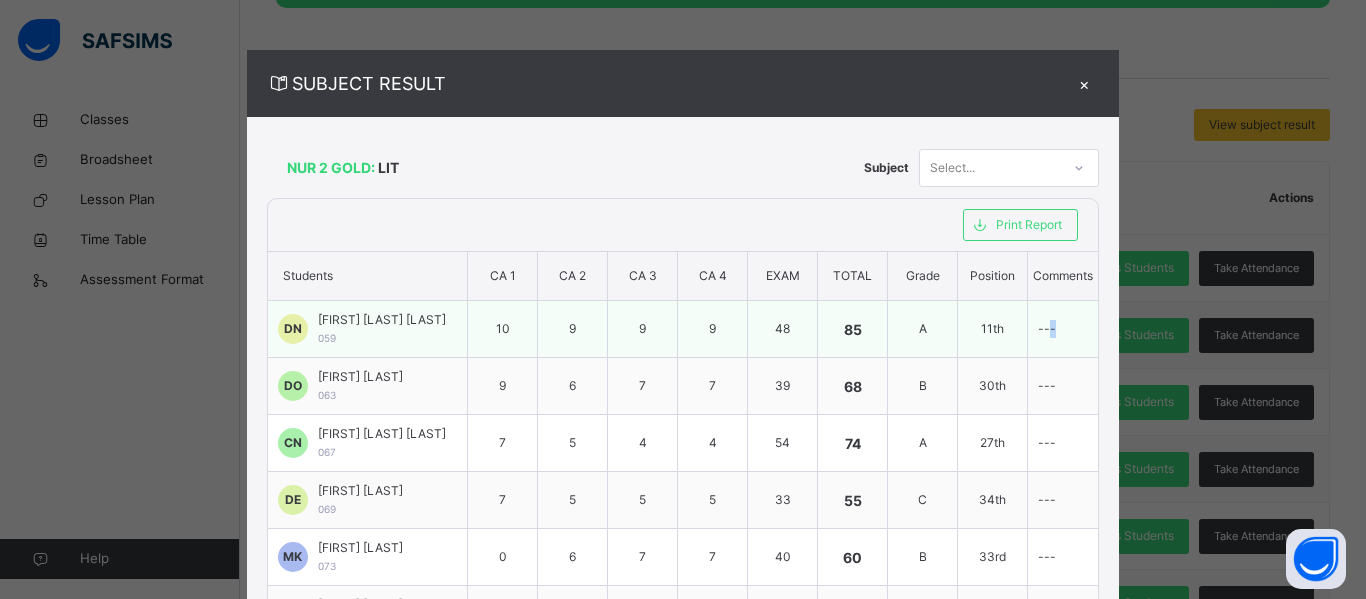 click on "---" at bounding box center [1047, 328] 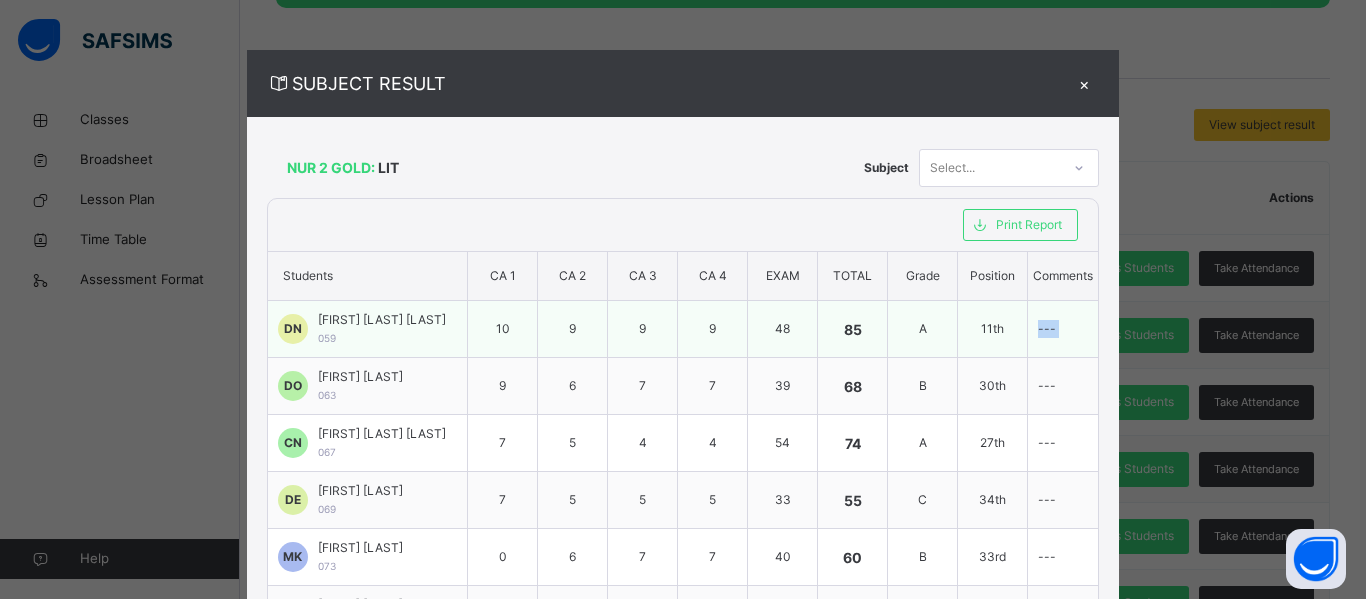 click on "---" at bounding box center [1047, 328] 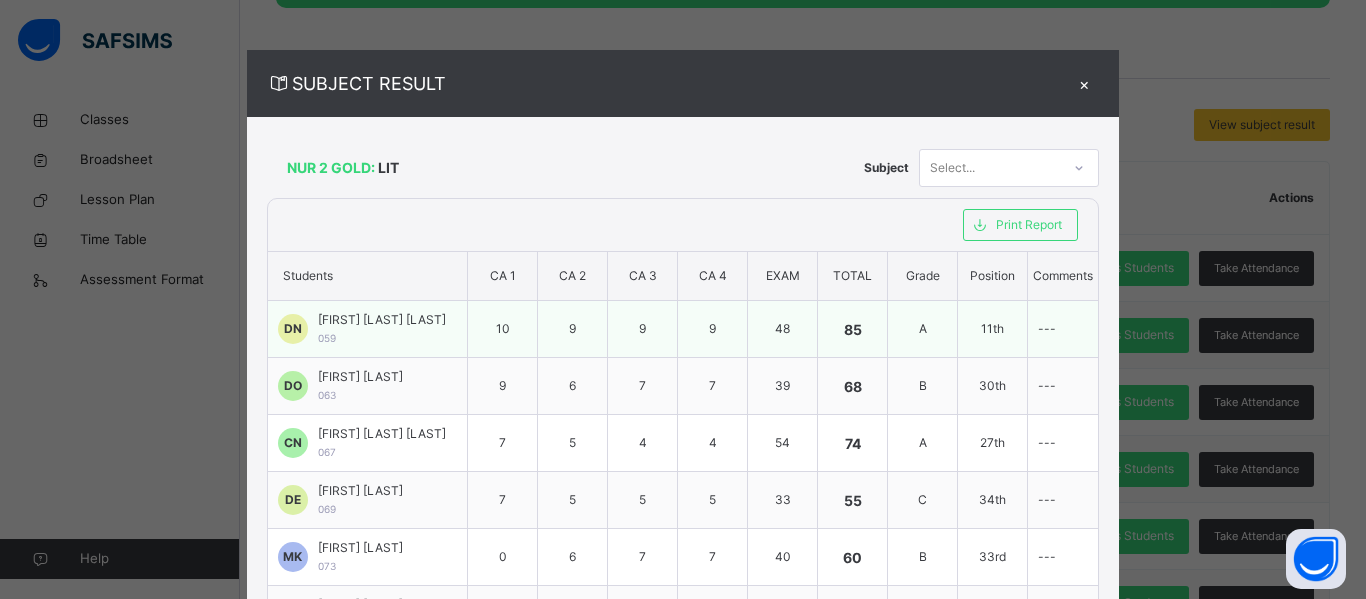 click on "Destiny Chidera Nze   059" at bounding box center [382, 329] 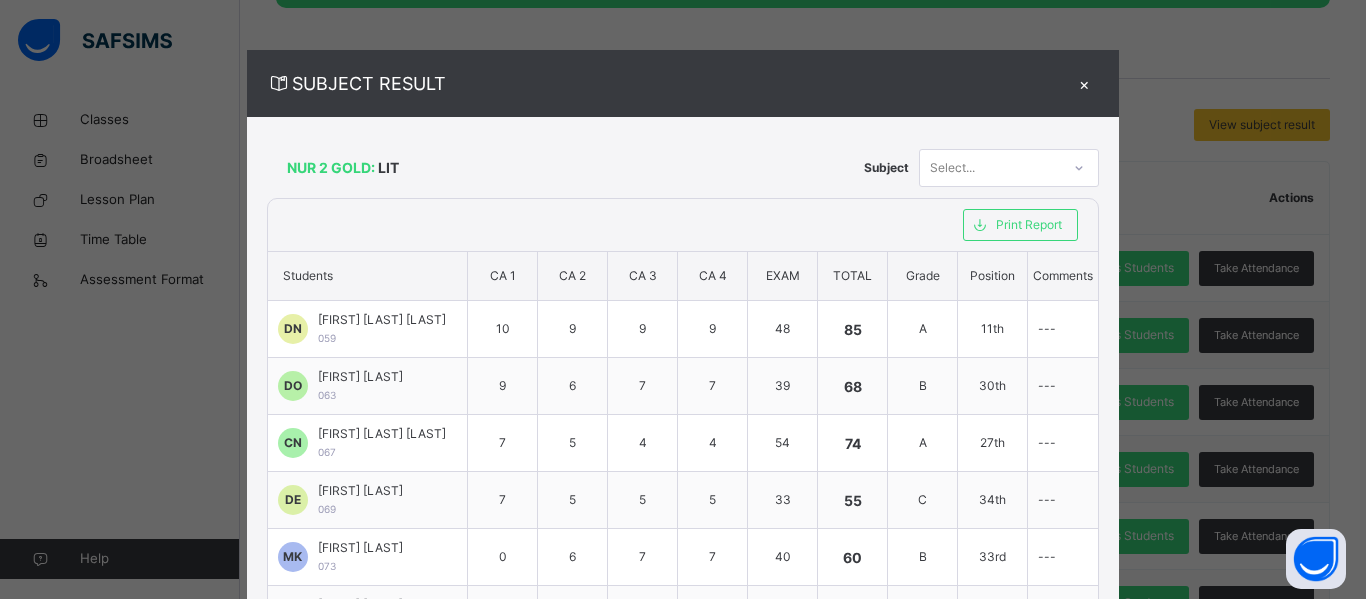click on "×" at bounding box center (1084, 83) 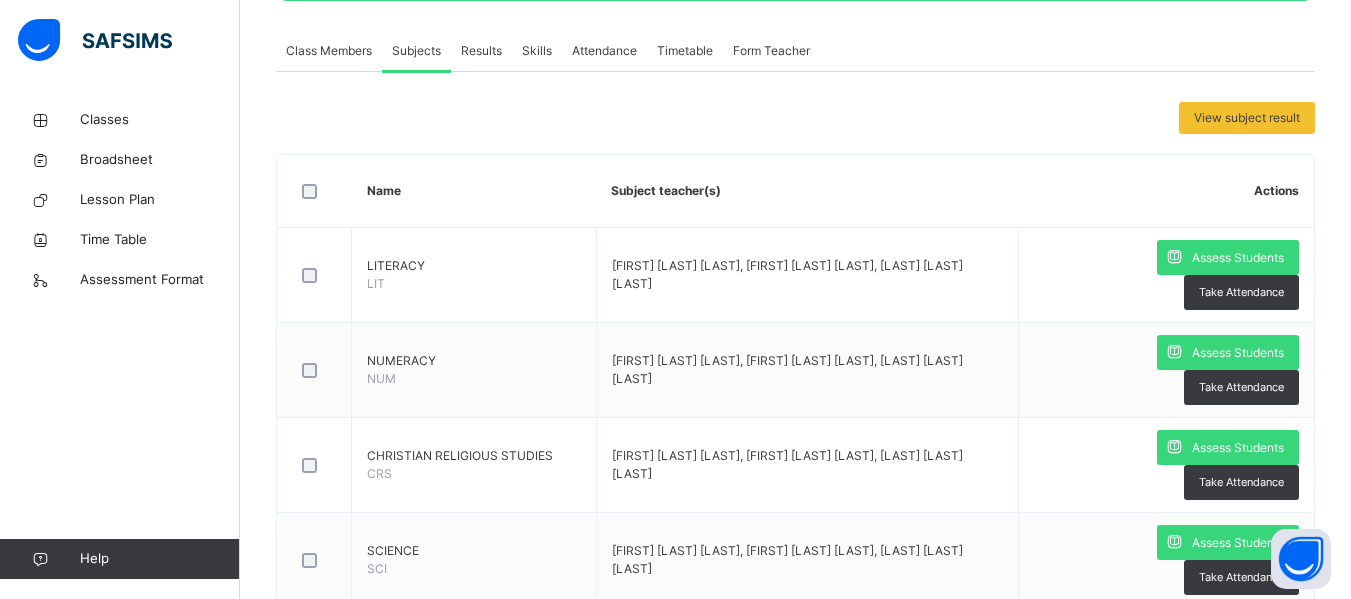scroll, scrollTop: 311, scrollLeft: 0, axis: vertical 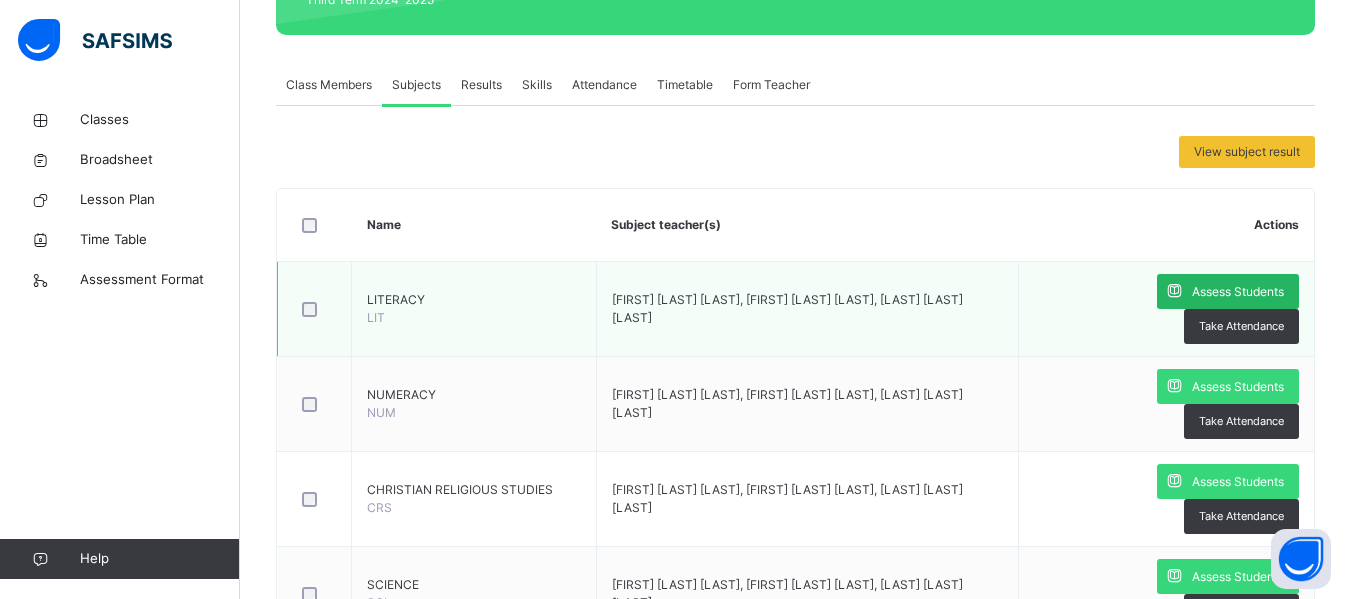 click on "Assess Students" at bounding box center [1238, 292] 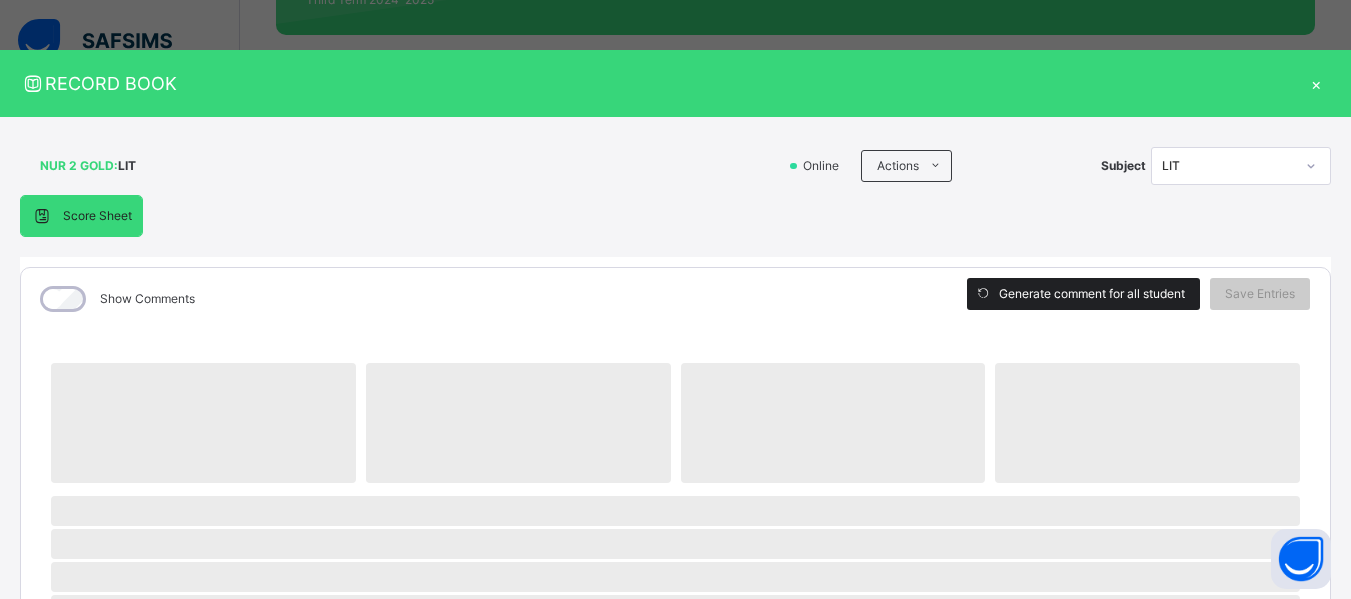 click on "Generate comment for all student" at bounding box center (1092, 294) 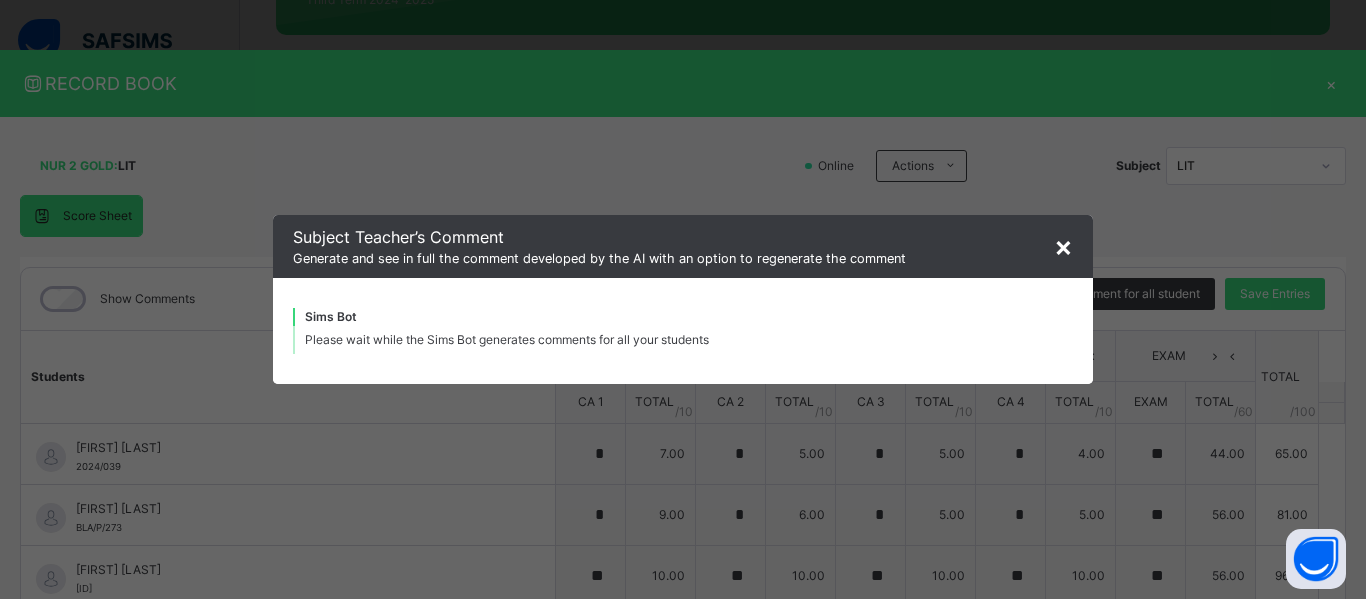 type on "*" 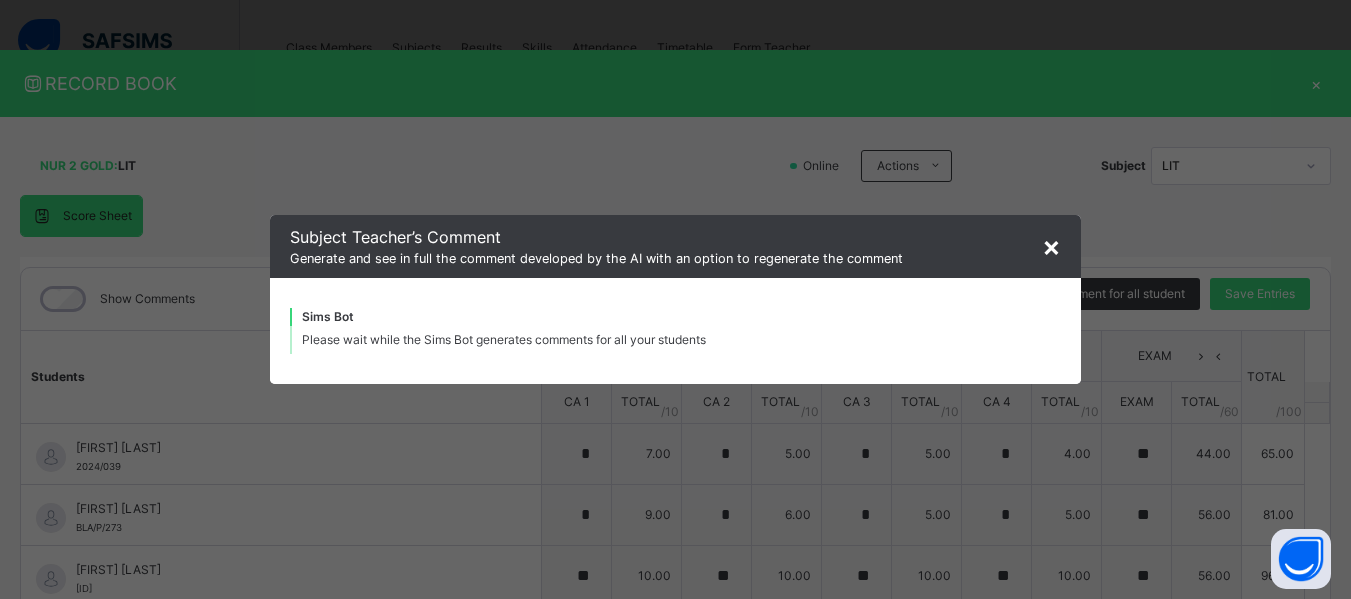 scroll, scrollTop: 366, scrollLeft: 0, axis: vertical 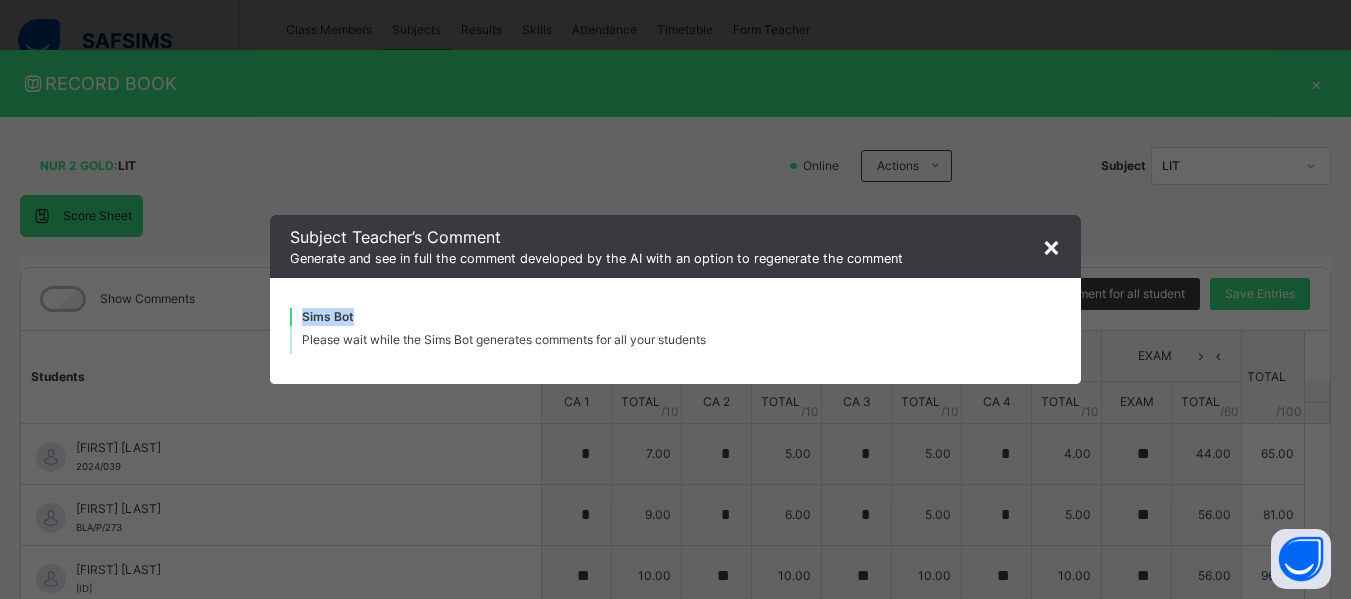 drag, startPoint x: 290, startPoint y: 321, endPoint x: 292, endPoint y: 356, distance: 35.057095 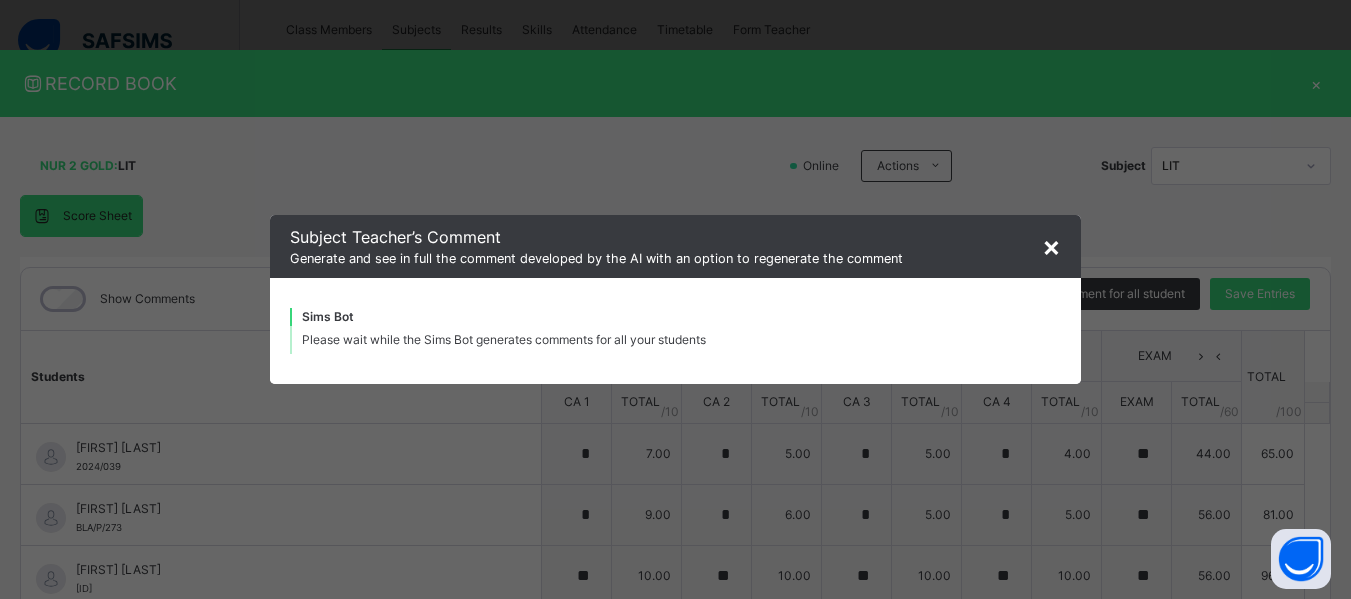 drag, startPoint x: 1314, startPoint y: 394, endPoint x: 1317, endPoint y: 434, distance: 40.112343 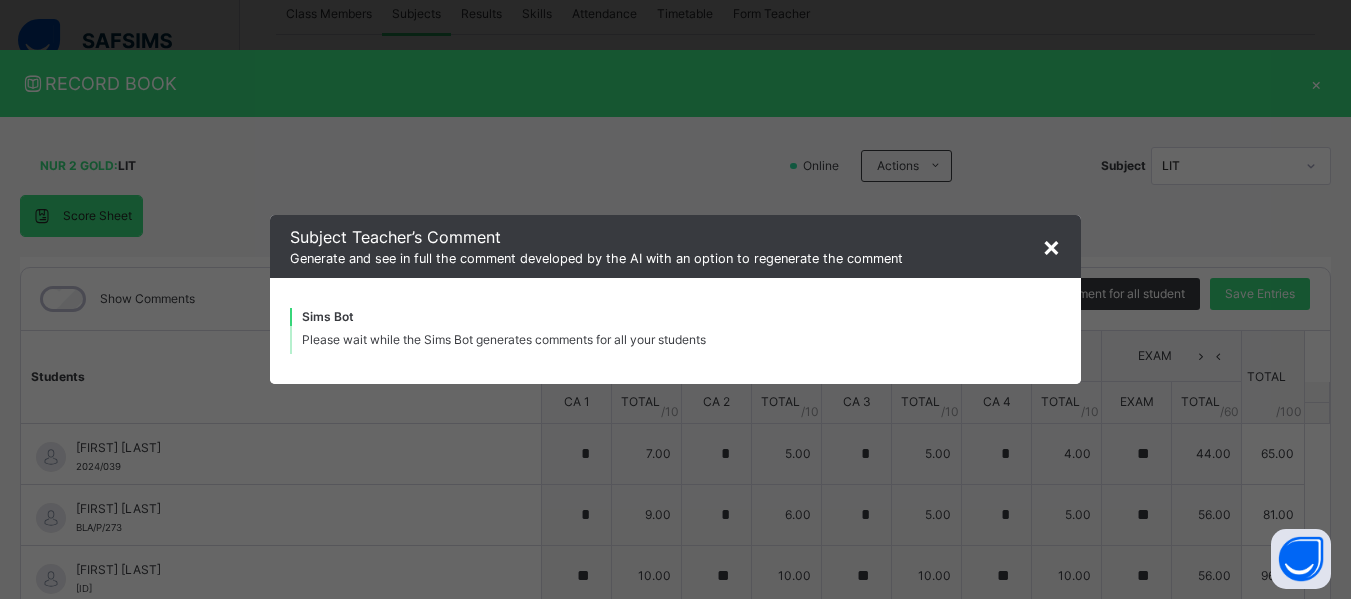 scroll, scrollTop: 371, scrollLeft: 0, axis: vertical 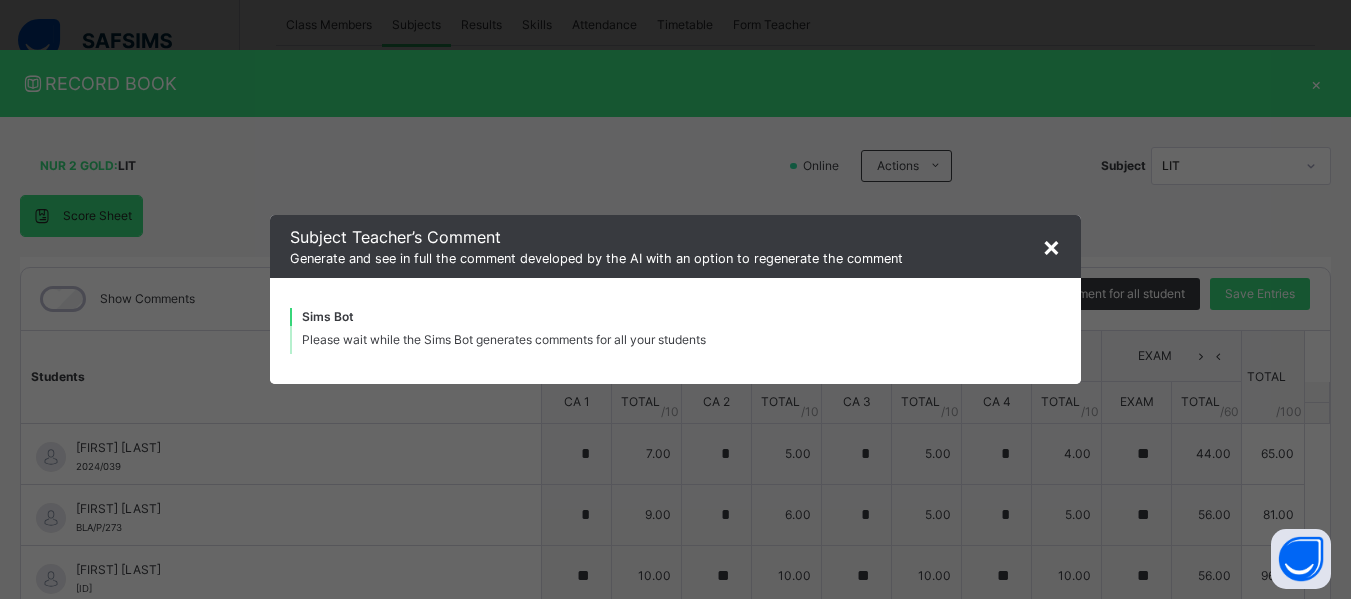 click on "×" at bounding box center [1051, 246] 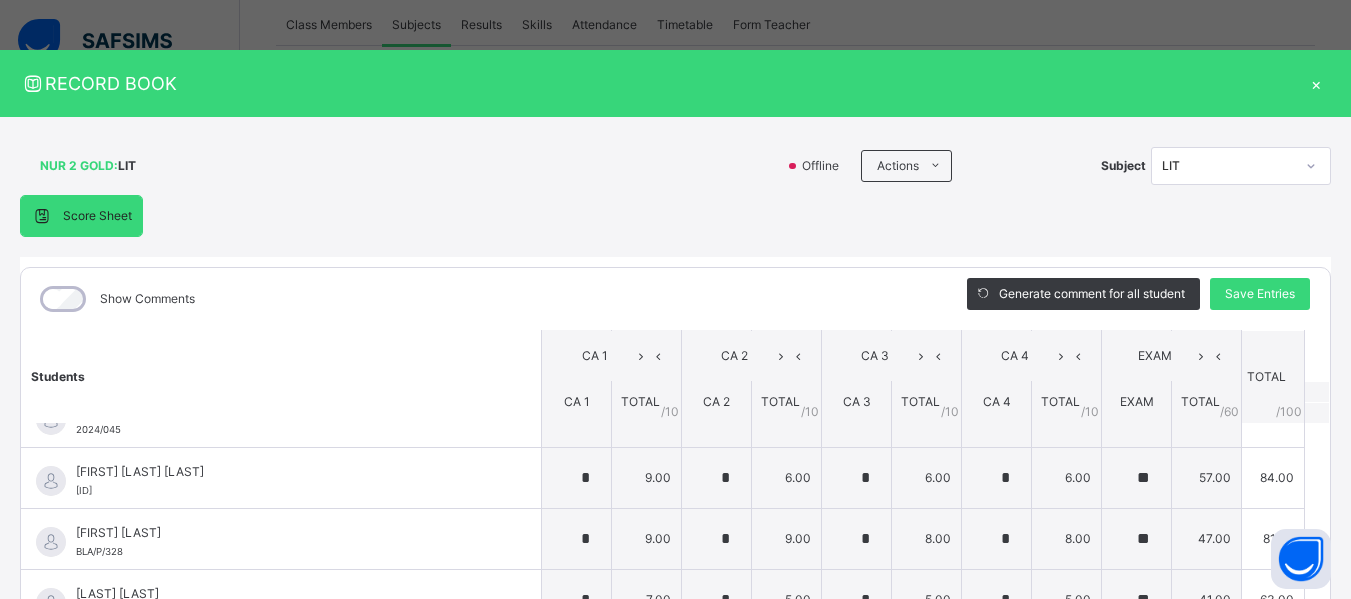scroll, scrollTop: 774, scrollLeft: 0, axis: vertical 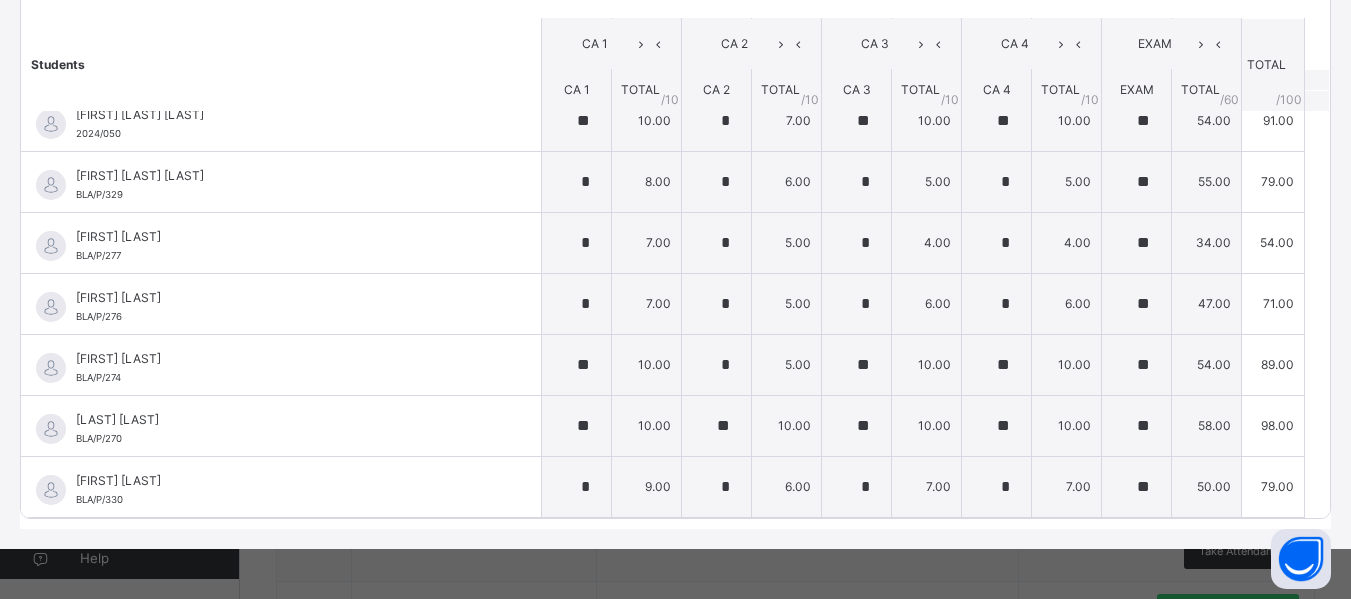 click on "/100" at bounding box center [1289, 99] 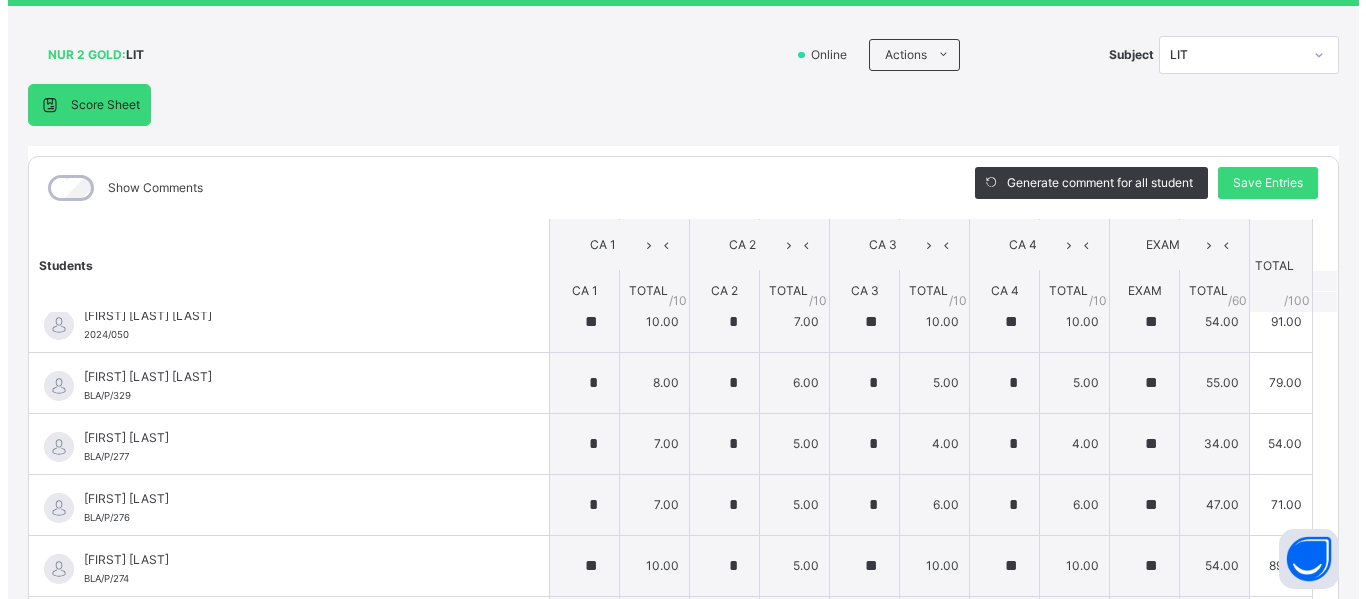 scroll, scrollTop: 90, scrollLeft: 0, axis: vertical 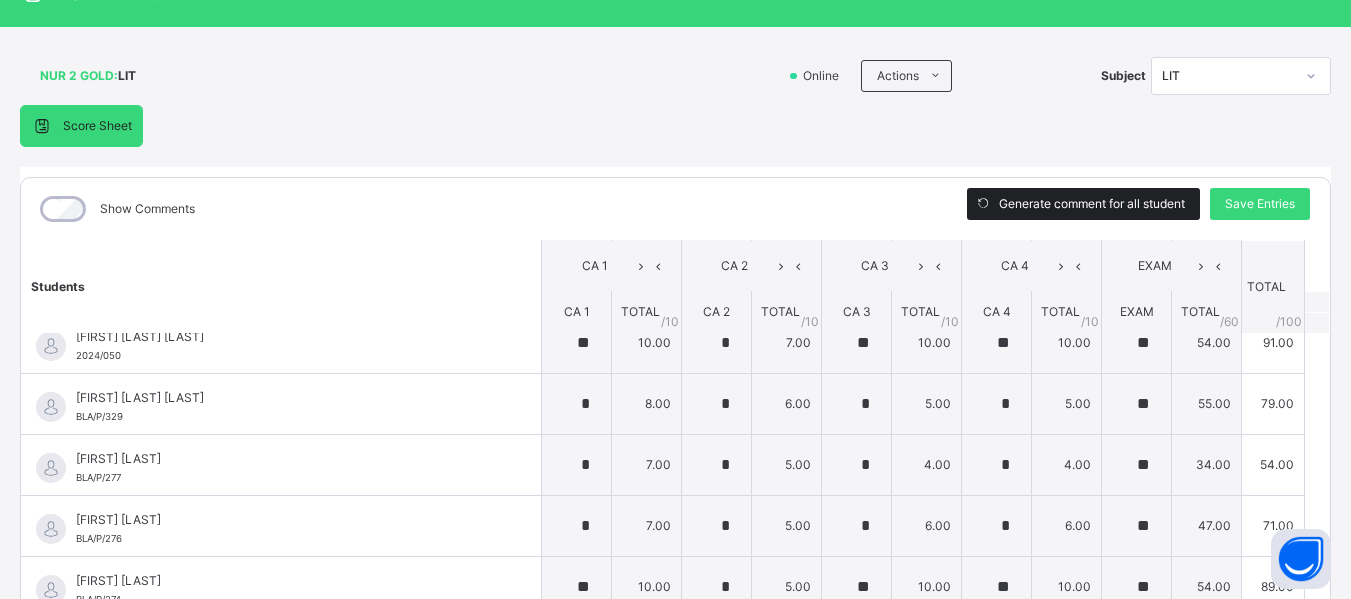 click on "Generate comment for all student" at bounding box center (1092, 204) 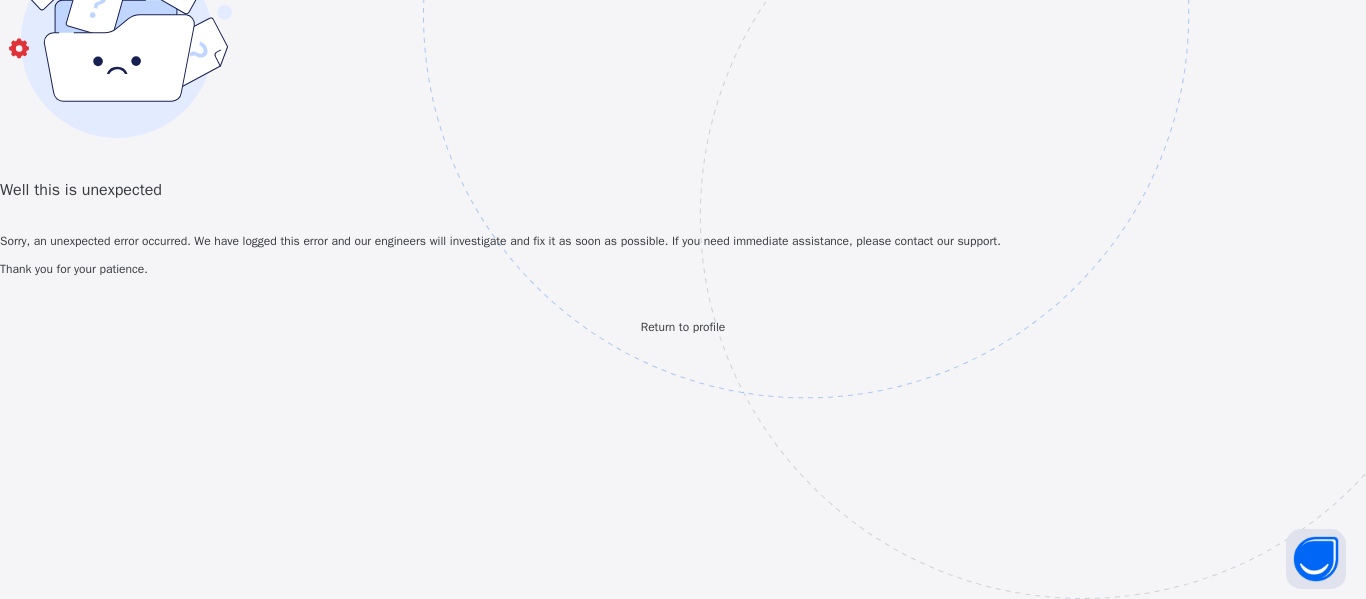 scroll, scrollTop: 0, scrollLeft: 0, axis: both 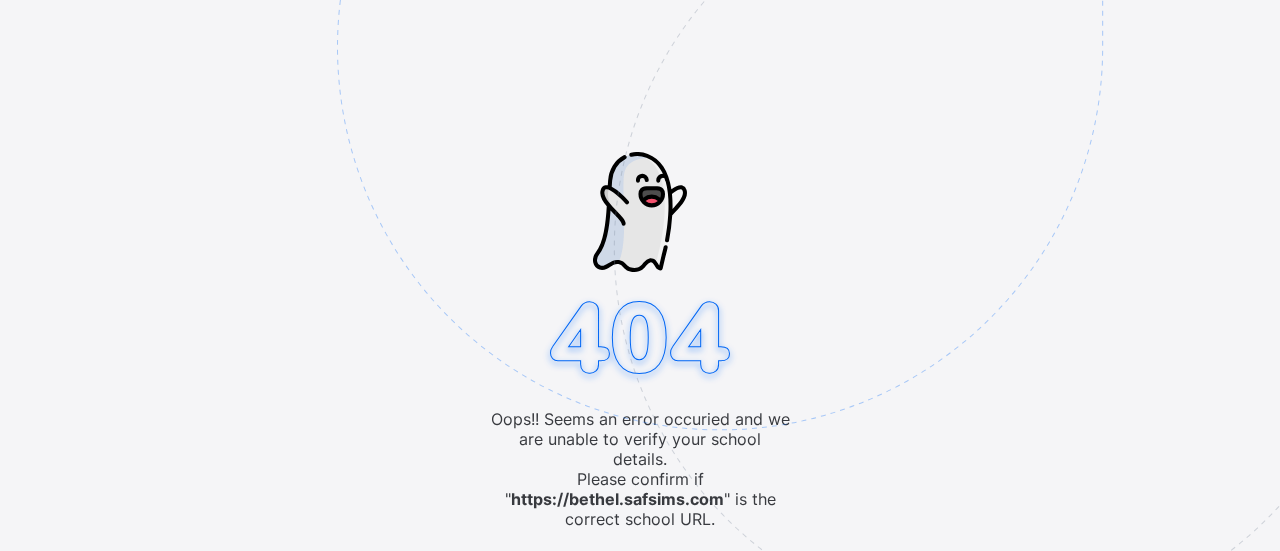 click at bounding box center (858, 147) 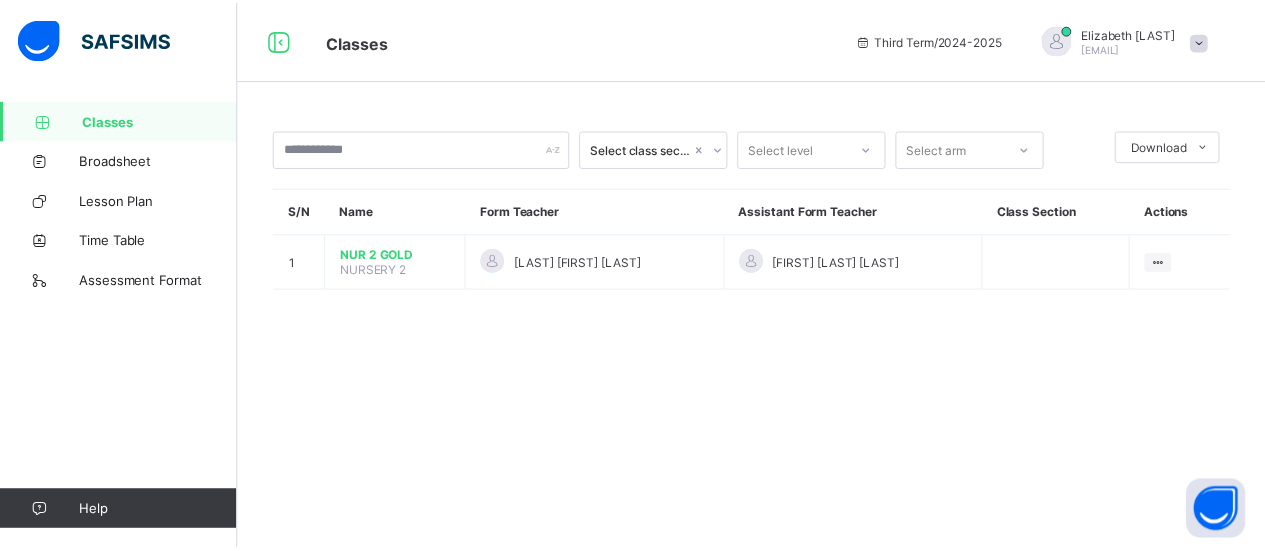 scroll, scrollTop: 0, scrollLeft: 0, axis: both 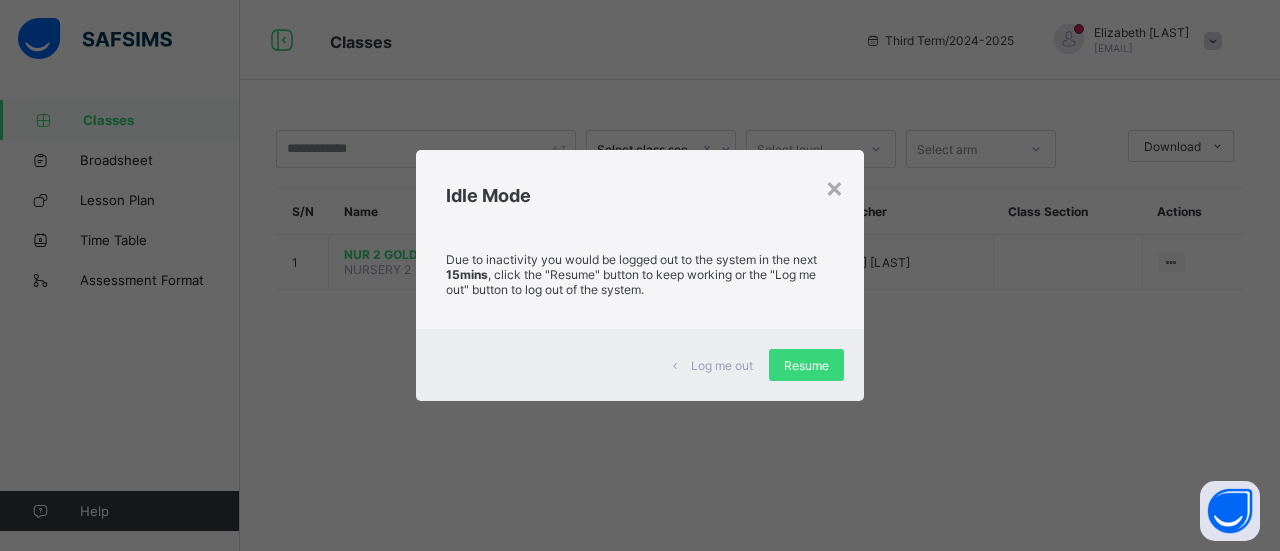 click on "Log me out Resume" at bounding box center (640, 365) 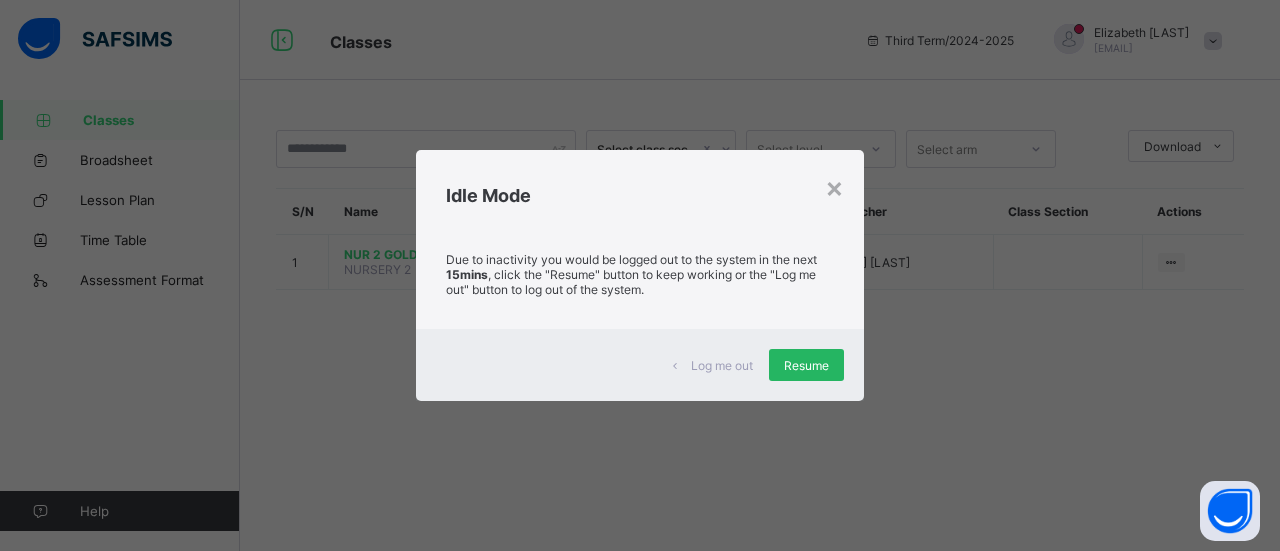 click on "Resume" at bounding box center [806, 365] 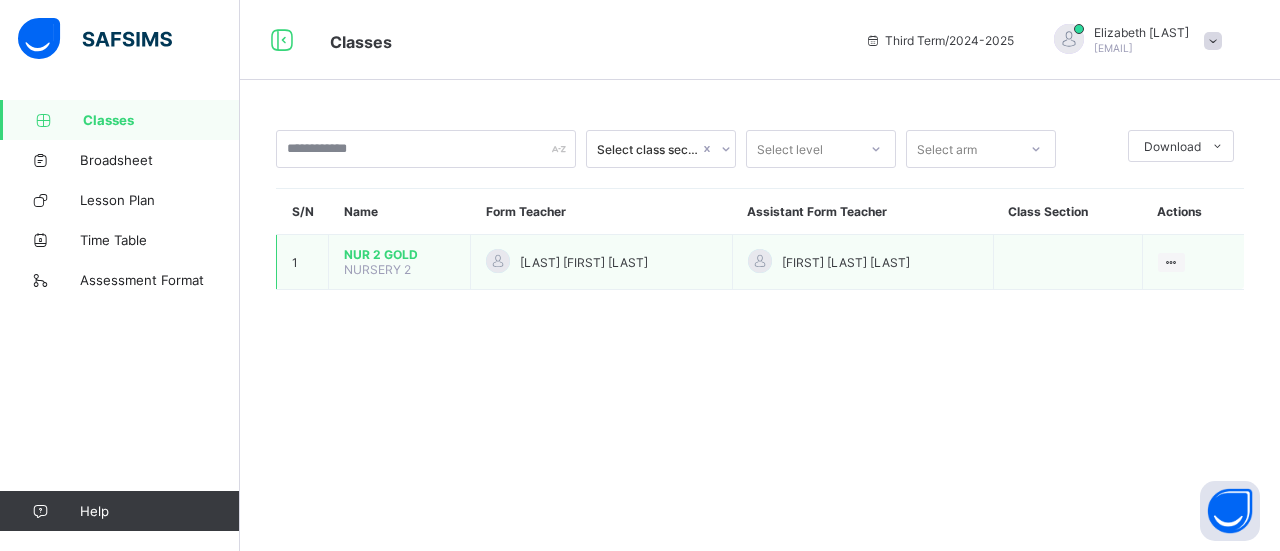 click on "[NUMBER]   [WORD]   [WORD]" at bounding box center (400, 262) 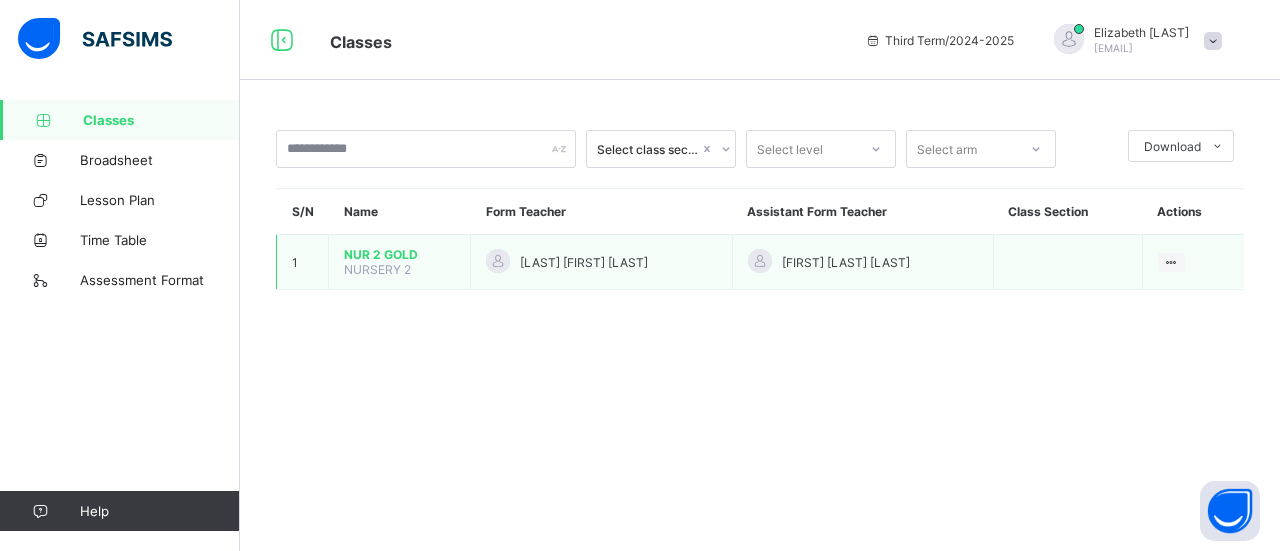 click on "[NUMBER]   [WORD]" at bounding box center [399, 254] 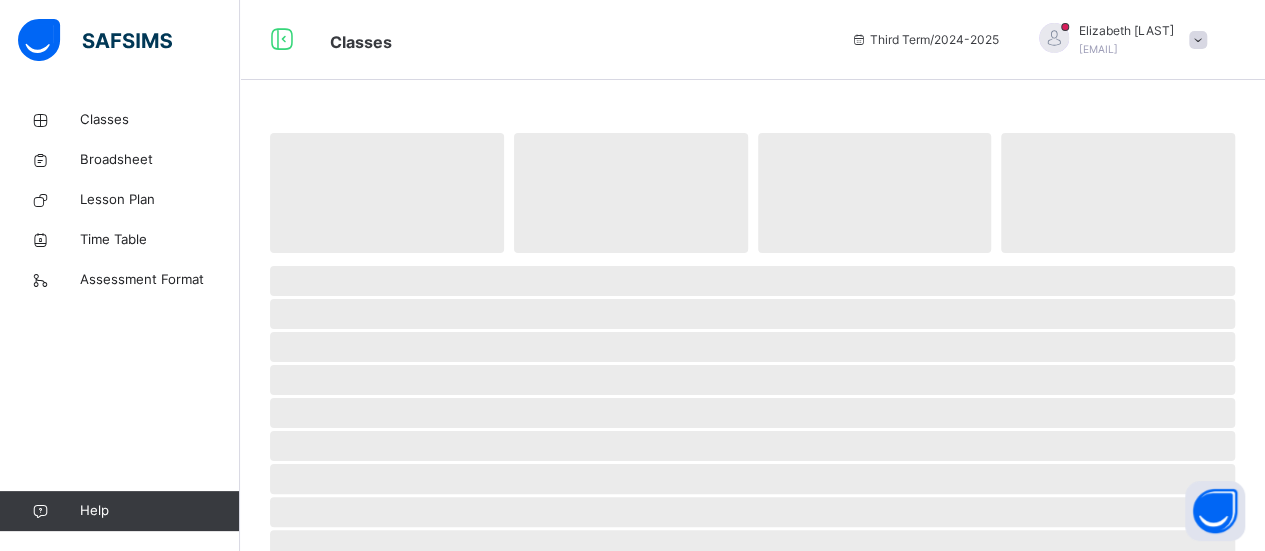 drag, startPoint x: 1125, startPoint y: 281, endPoint x: 974, endPoint y: 264, distance: 151.95393 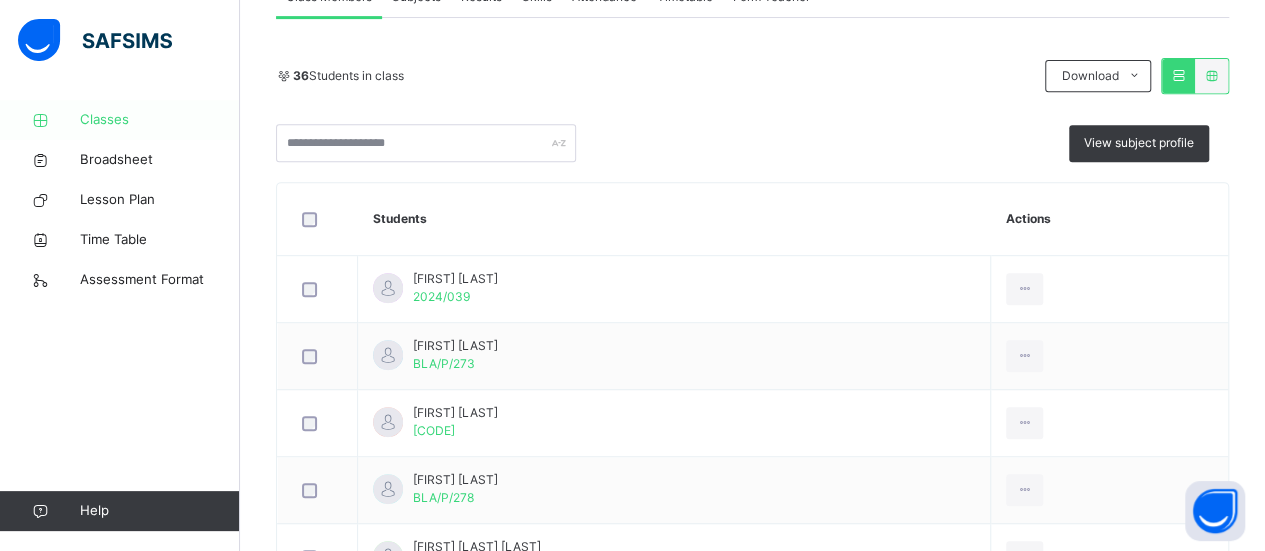 scroll, scrollTop: 399, scrollLeft: 0, axis: vertical 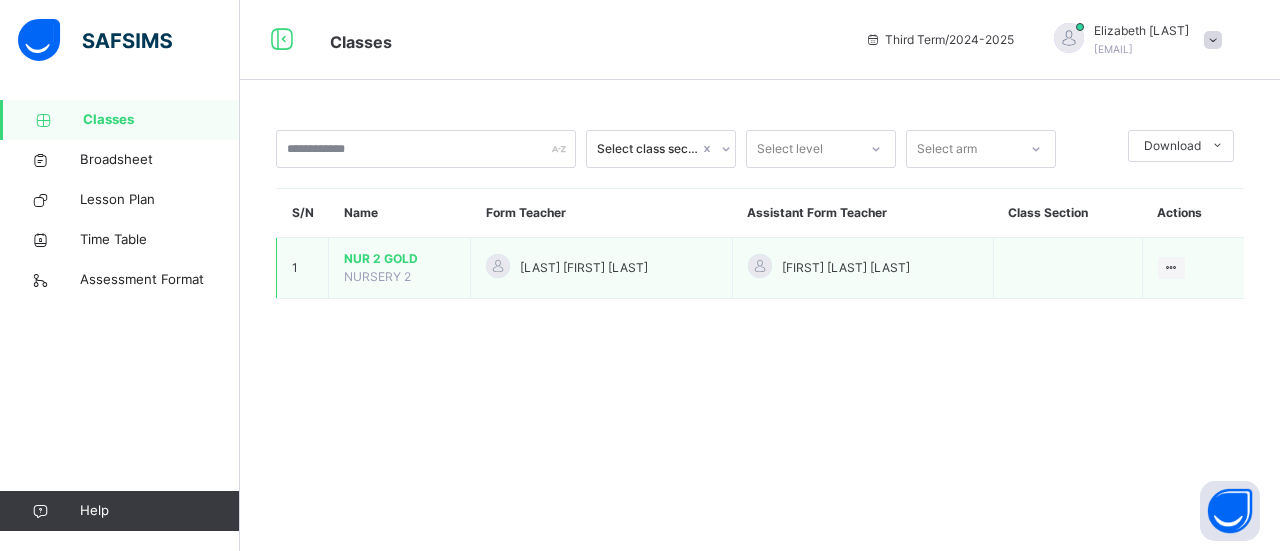 click on "NUR 2   GOLD" at bounding box center [399, 259] 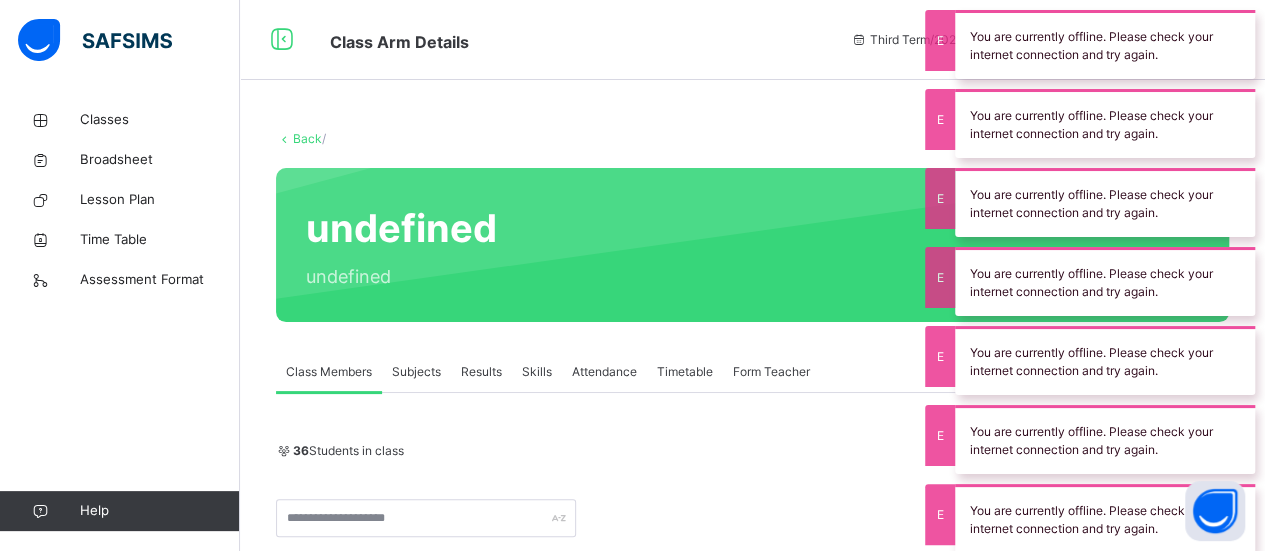 scroll, scrollTop: 200, scrollLeft: 0, axis: vertical 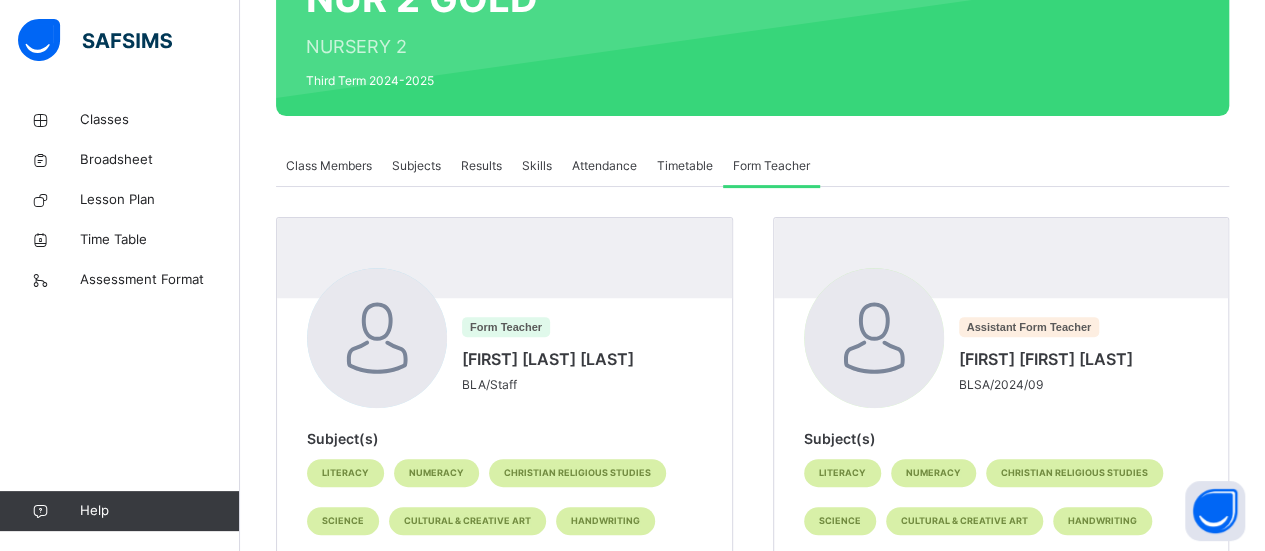 click on "Timetable" at bounding box center [685, 166] 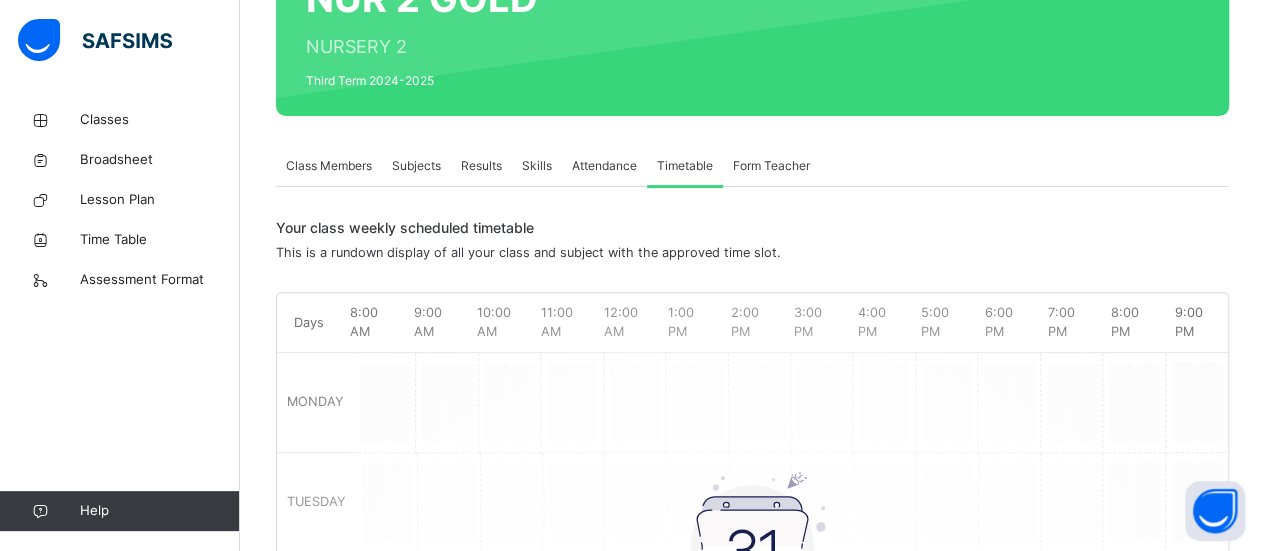 click on "Attendance" at bounding box center (604, 166) 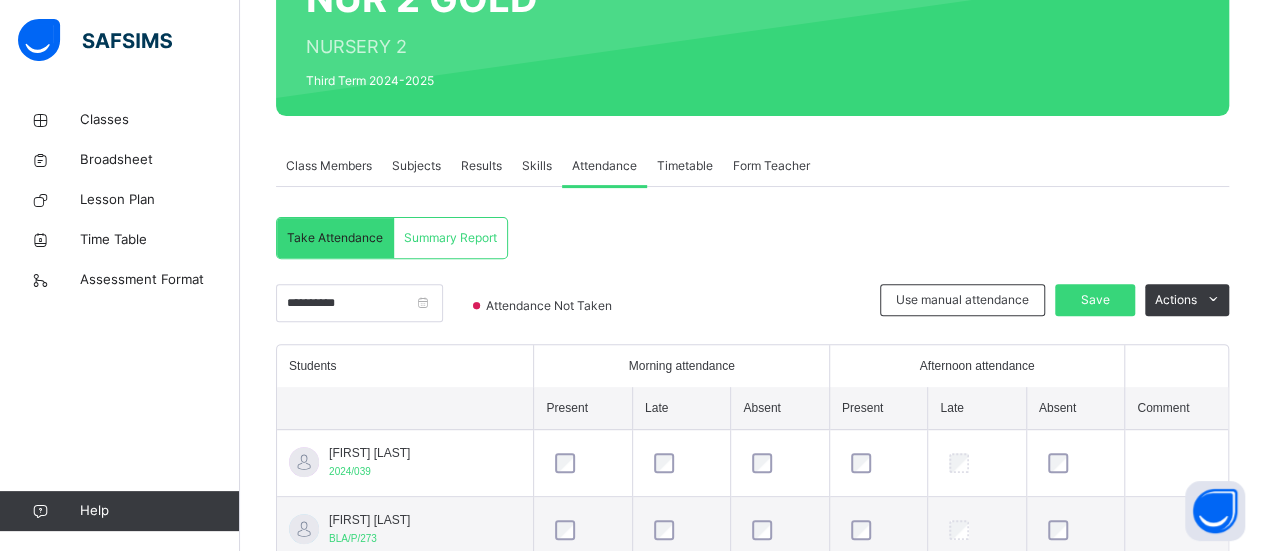 click on "Results" at bounding box center [481, 166] 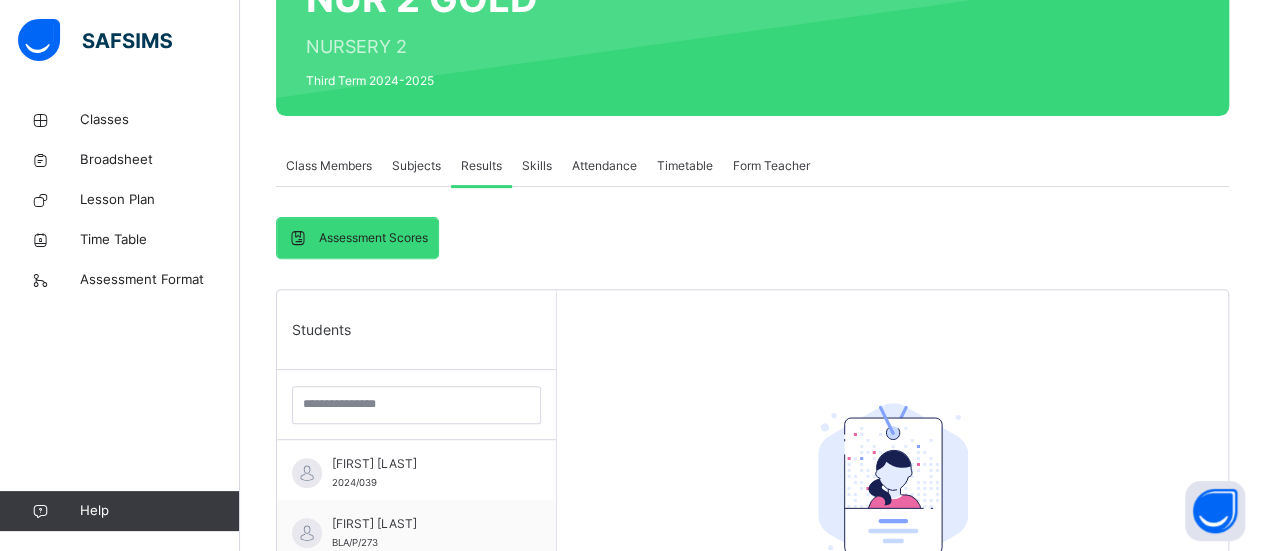 click on "Skills" at bounding box center (537, 166) 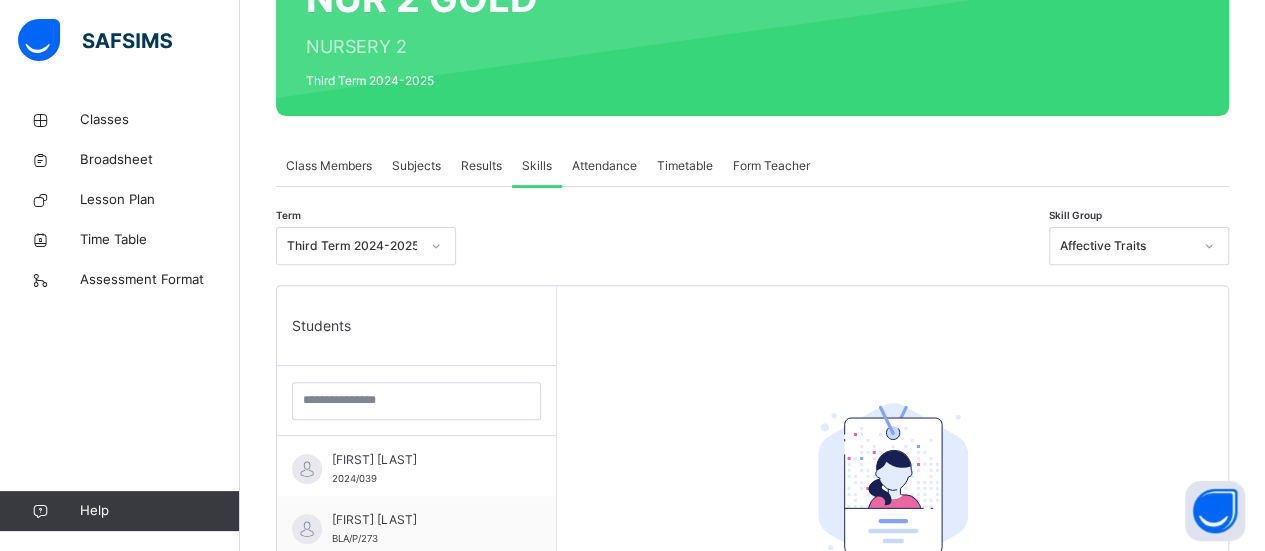 click on "Results" at bounding box center (481, 166) 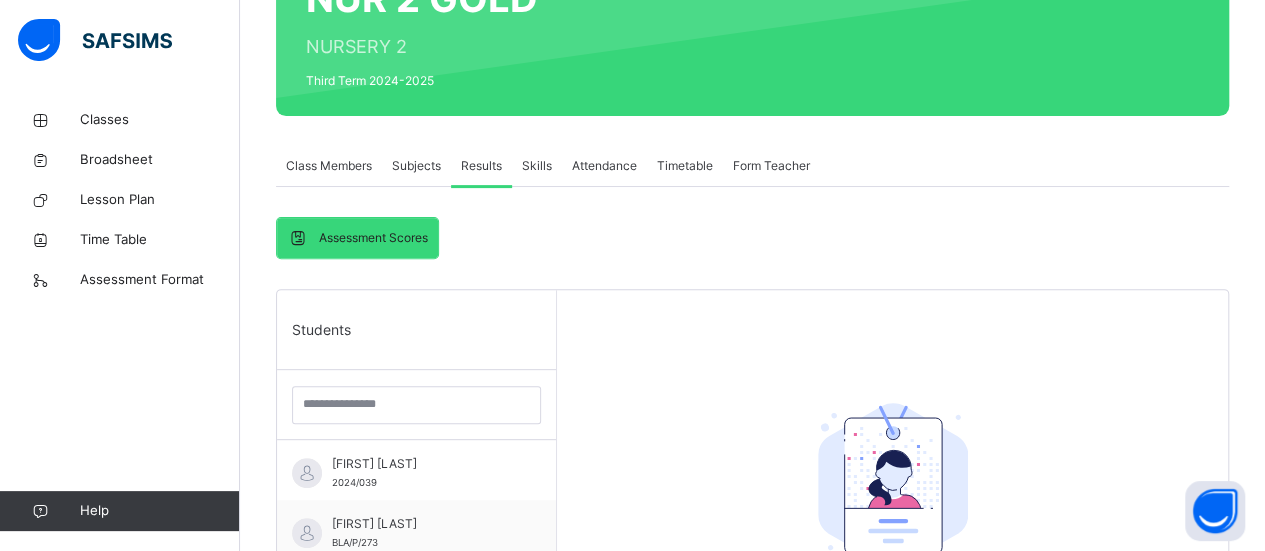click on "Subjects" at bounding box center (416, 166) 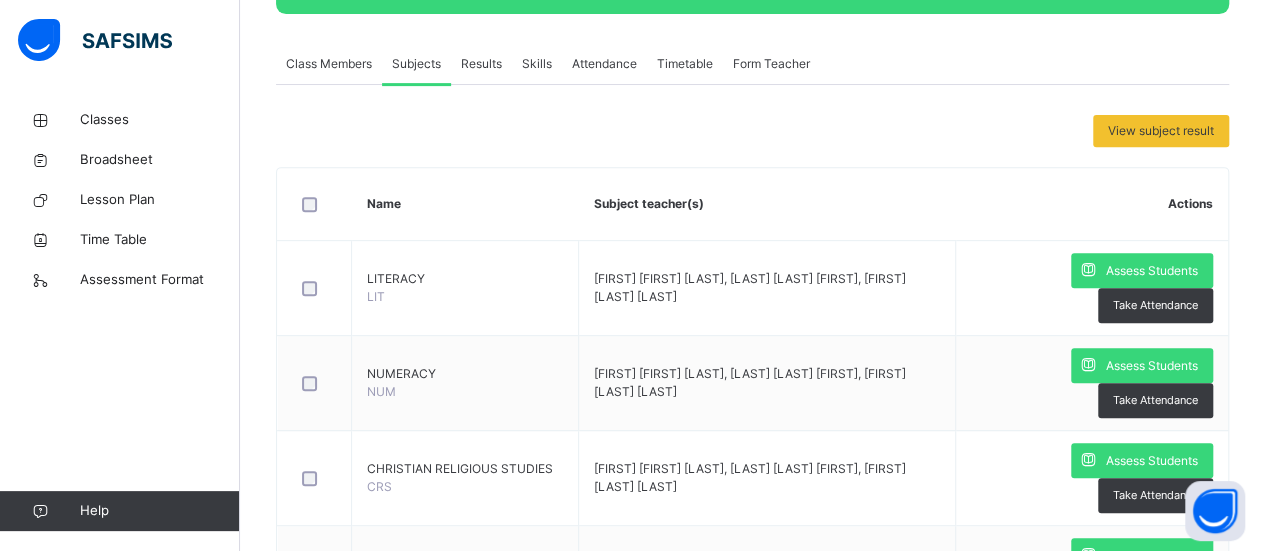 scroll, scrollTop: 330, scrollLeft: 0, axis: vertical 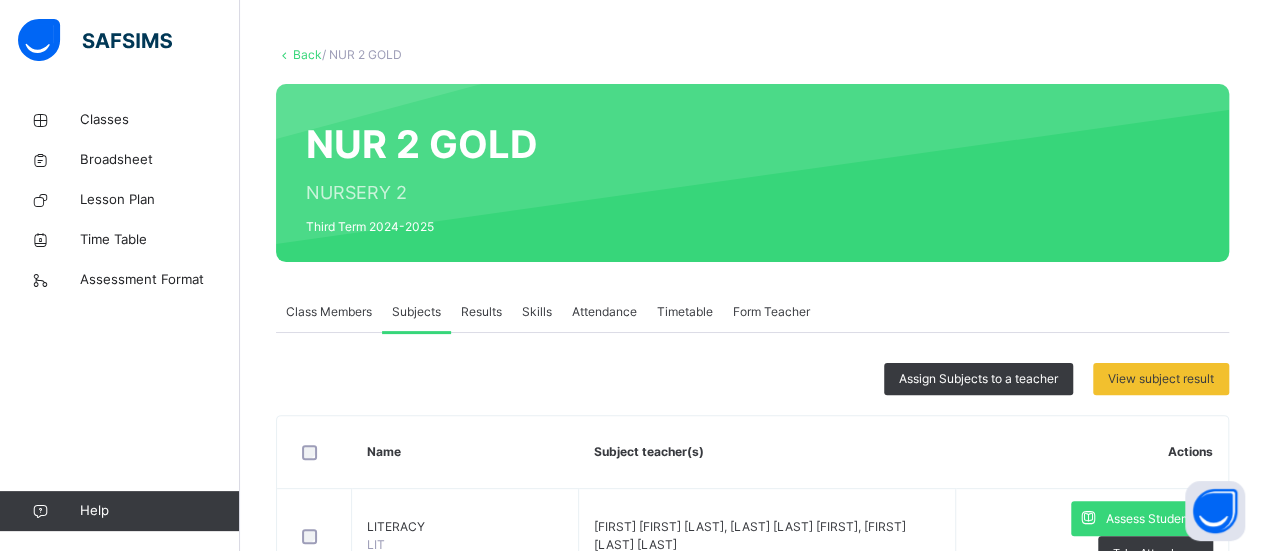 click on "Class Members" at bounding box center [329, 312] 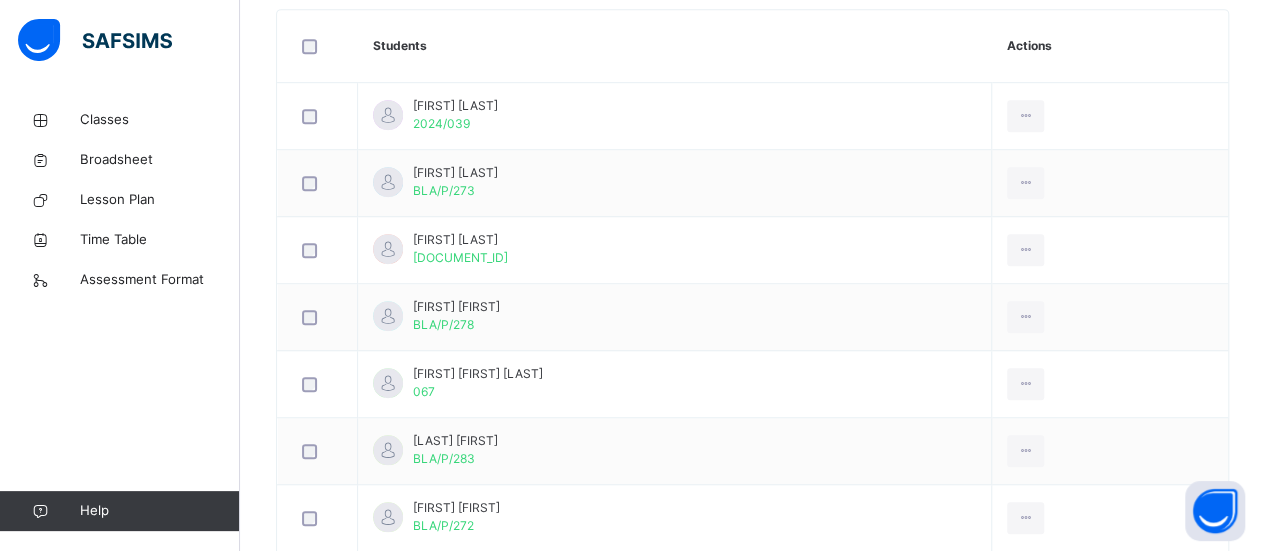 scroll, scrollTop: 515, scrollLeft: 0, axis: vertical 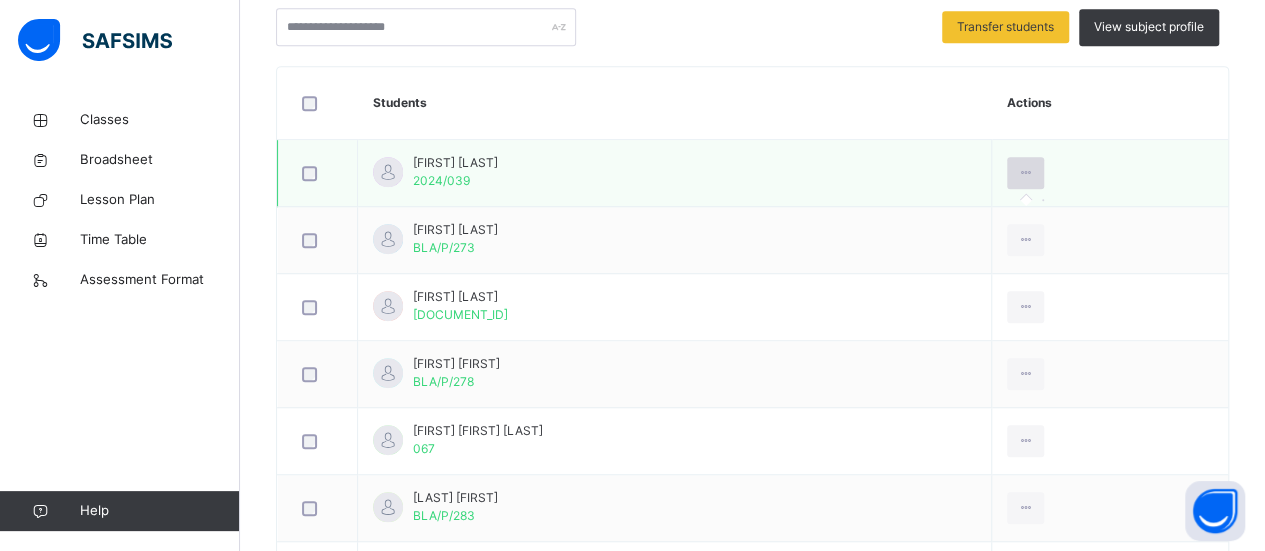 click at bounding box center (1025, 173) 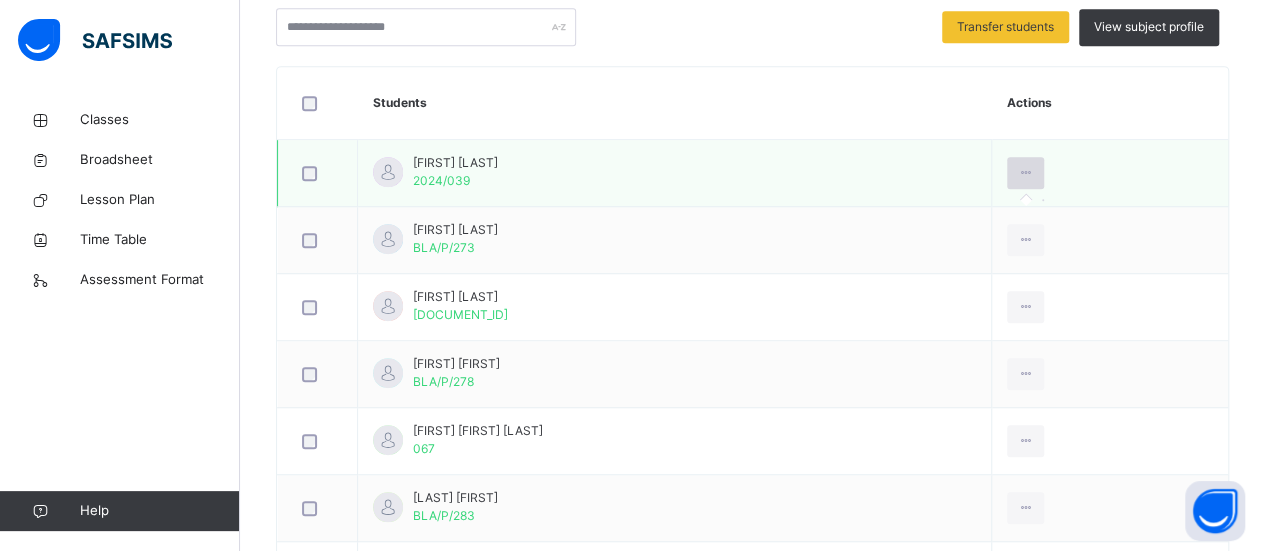 click at bounding box center (1025, 173) 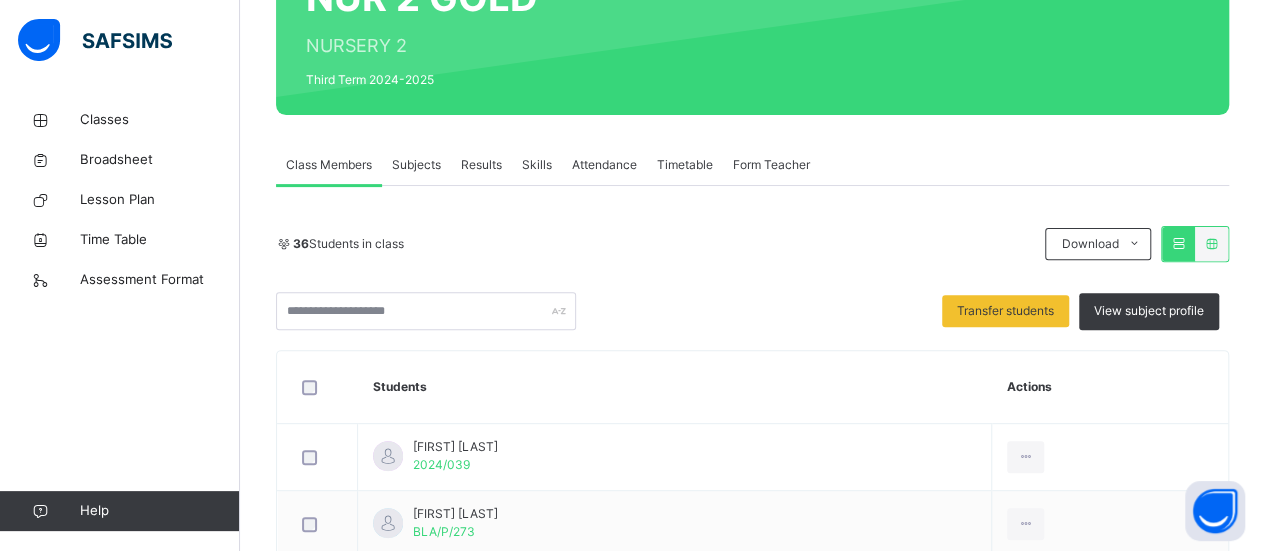 scroll, scrollTop: 222, scrollLeft: 0, axis: vertical 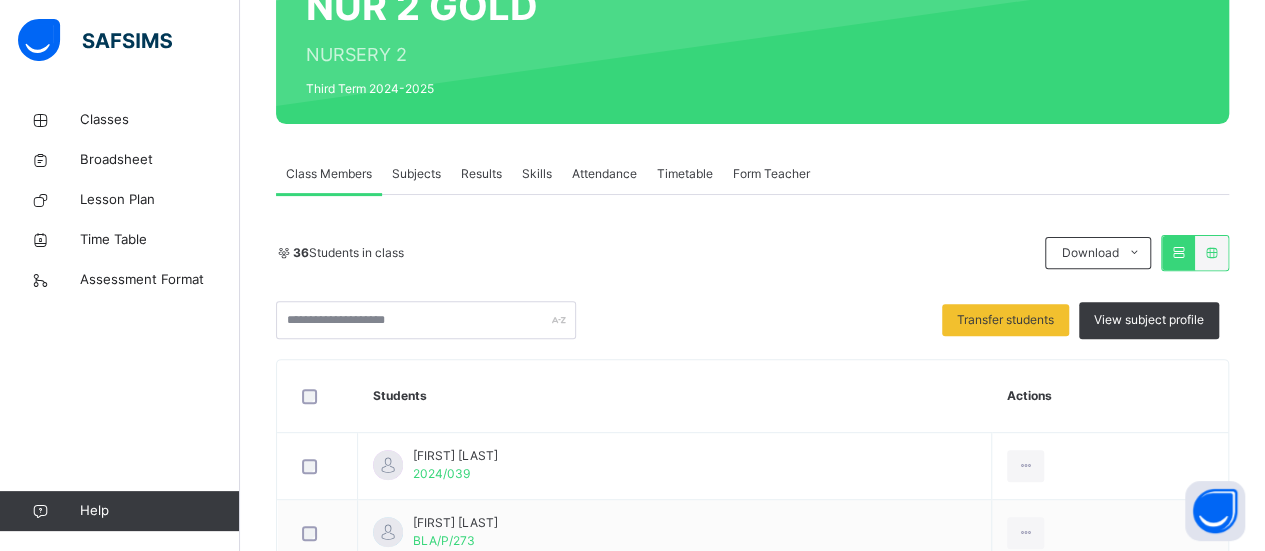 click on "Students" at bounding box center [675, 396] 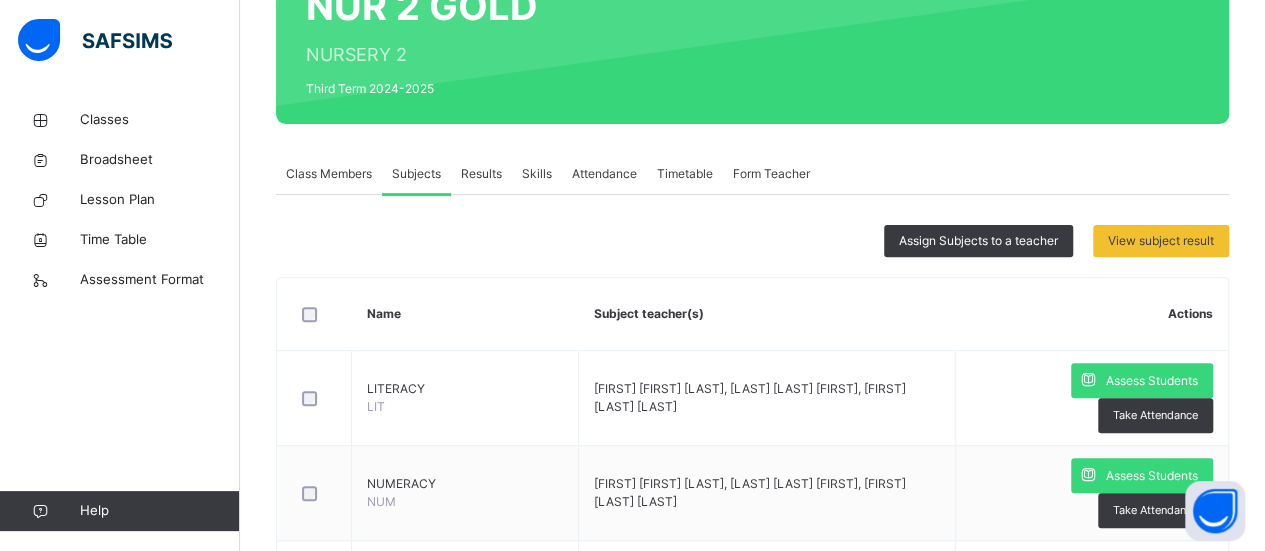 click on "Results" at bounding box center (481, 174) 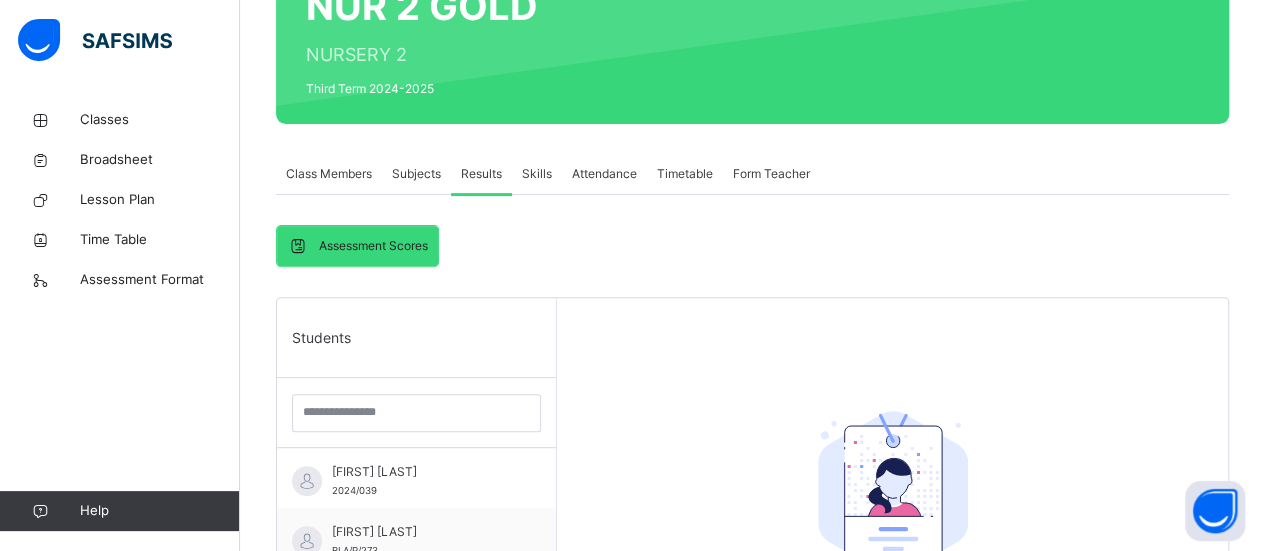 click on "Skills" at bounding box center [537, 174] 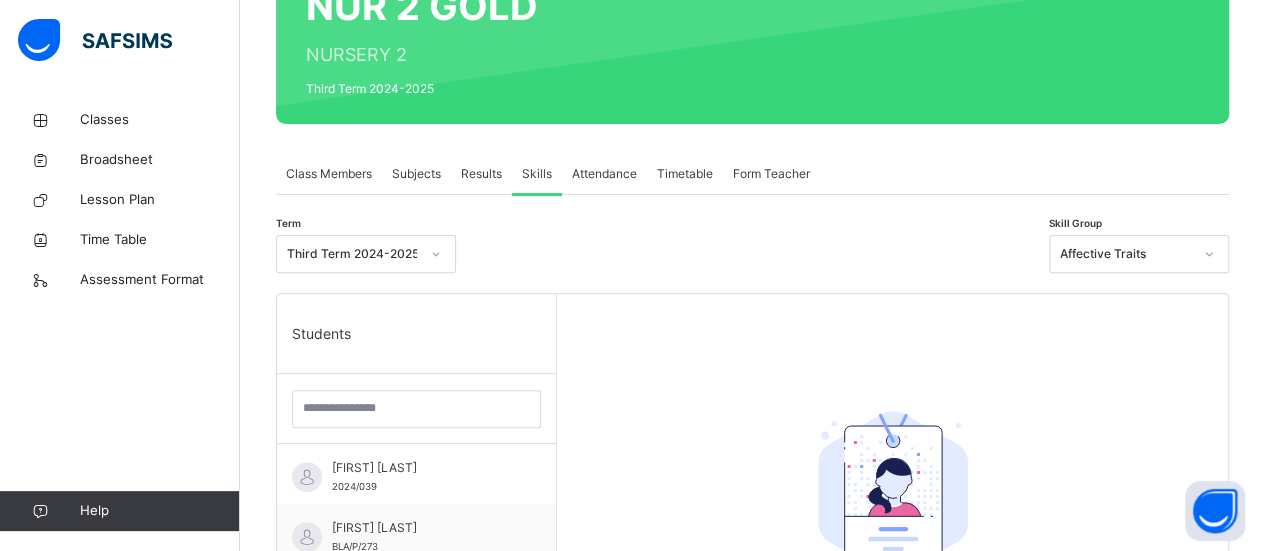 click on "Attendance" at bounding box center (604, 174) 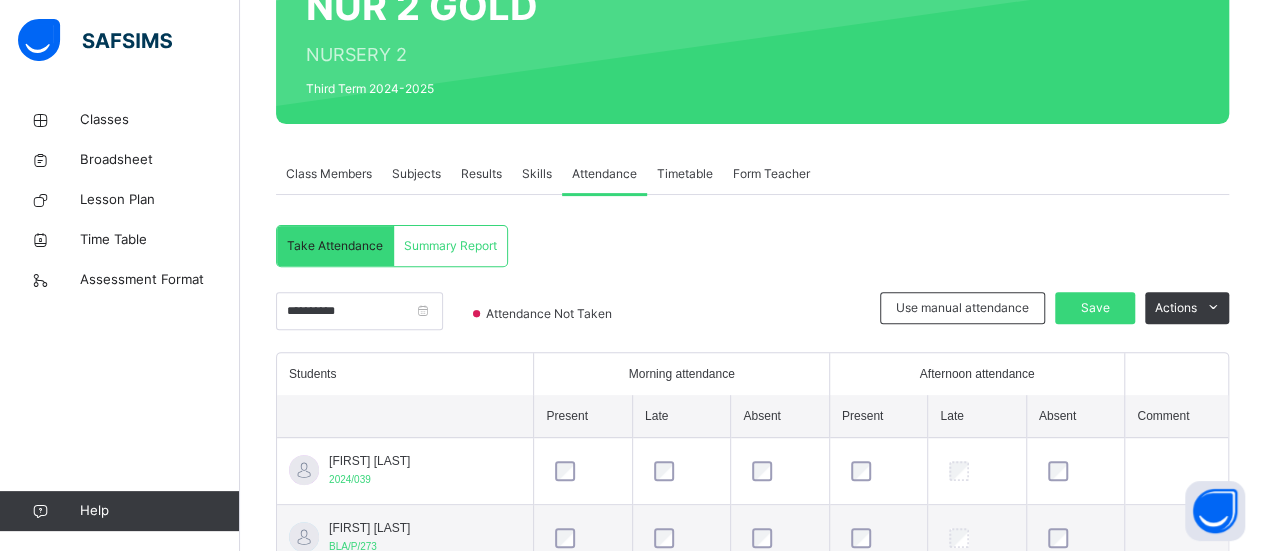 click on "Timetable" at bounding box center (685, 174) 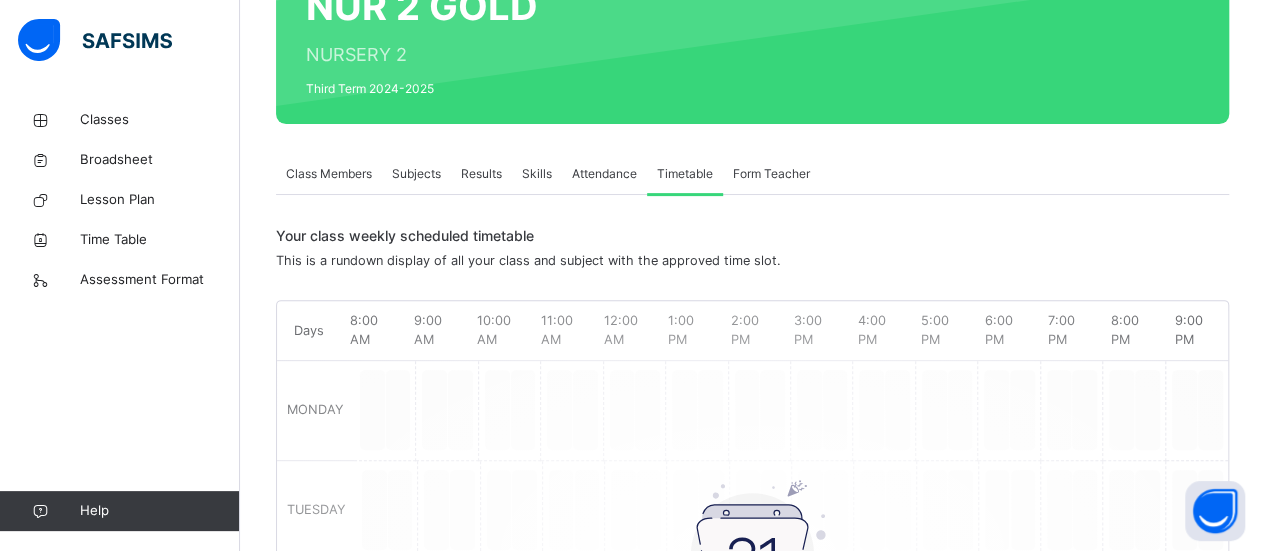 click on "Form Teacher" at bounding box center [771, 174] 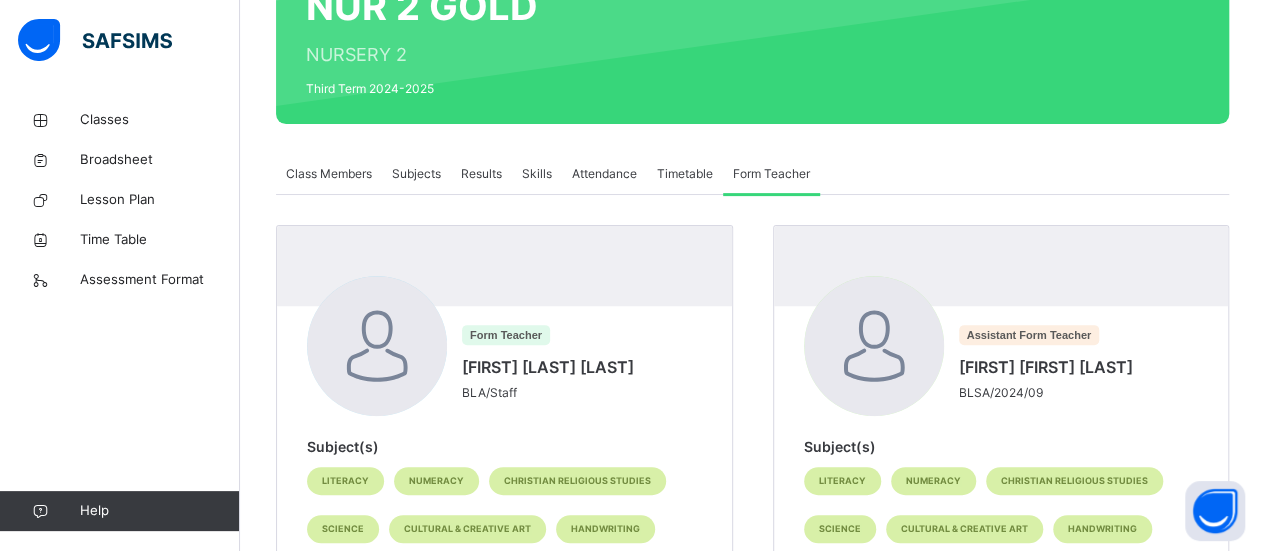 click on "Class Members" at bounding box center (329, 174) 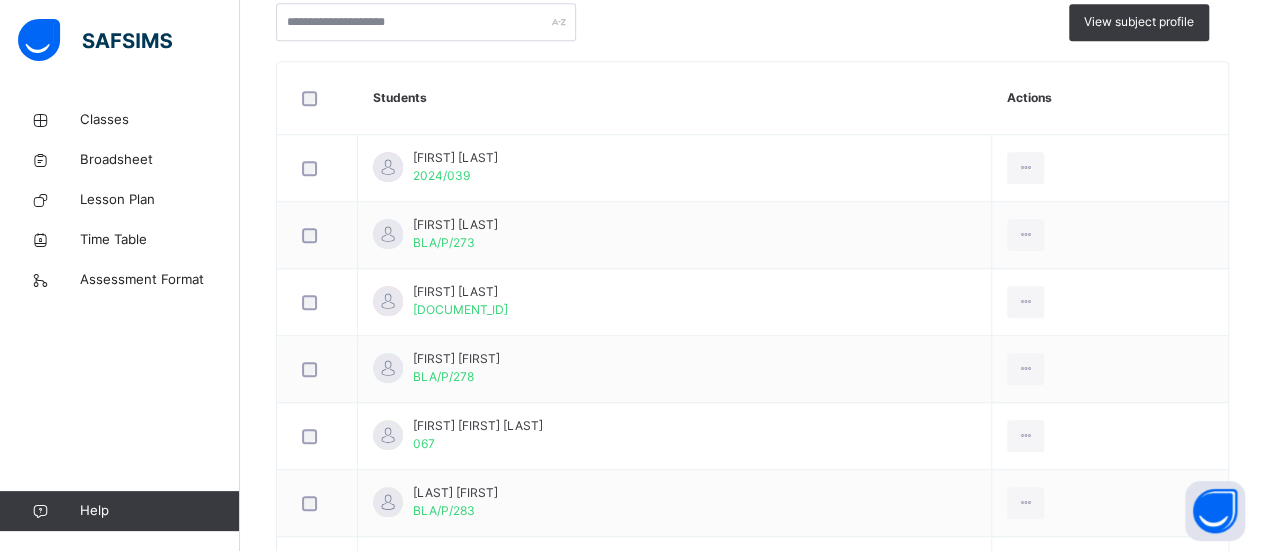 scroll, scrollTop: 552, scrollLeft: 0, axis: vertical 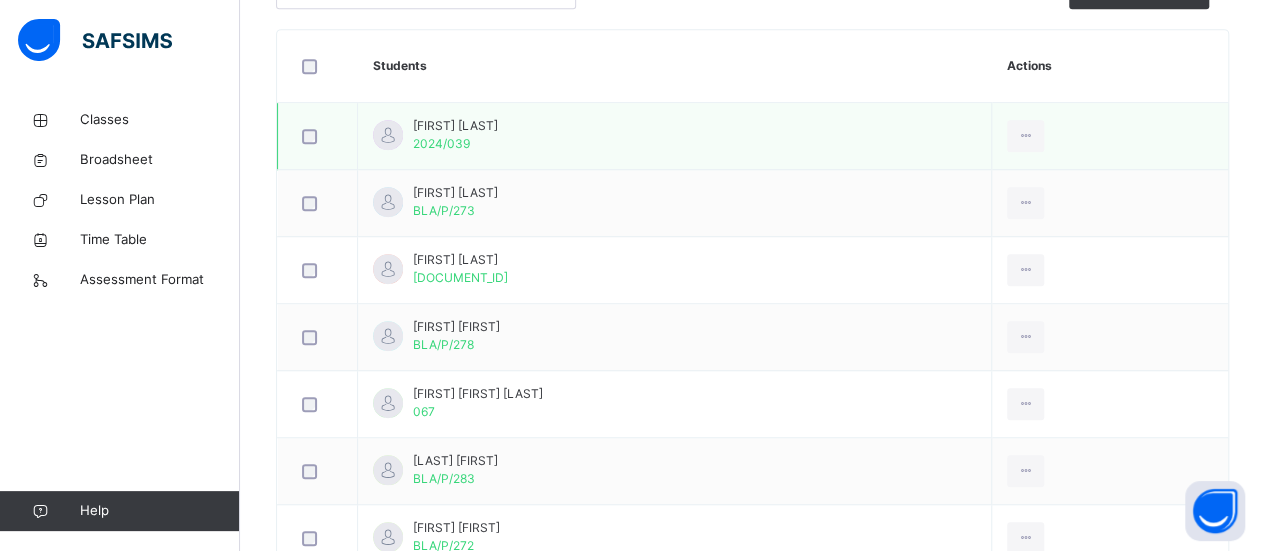 click on "2024/039" at bounding box center (441, 143) 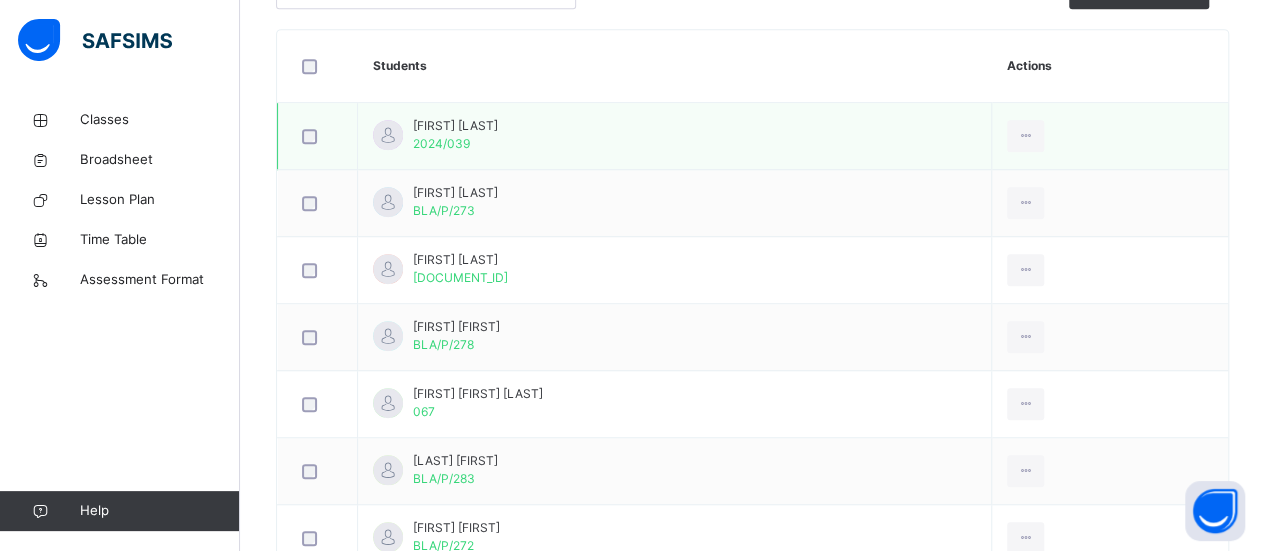 click on "Asher  Abraham  2024/039" at bounding box center [675, 136] 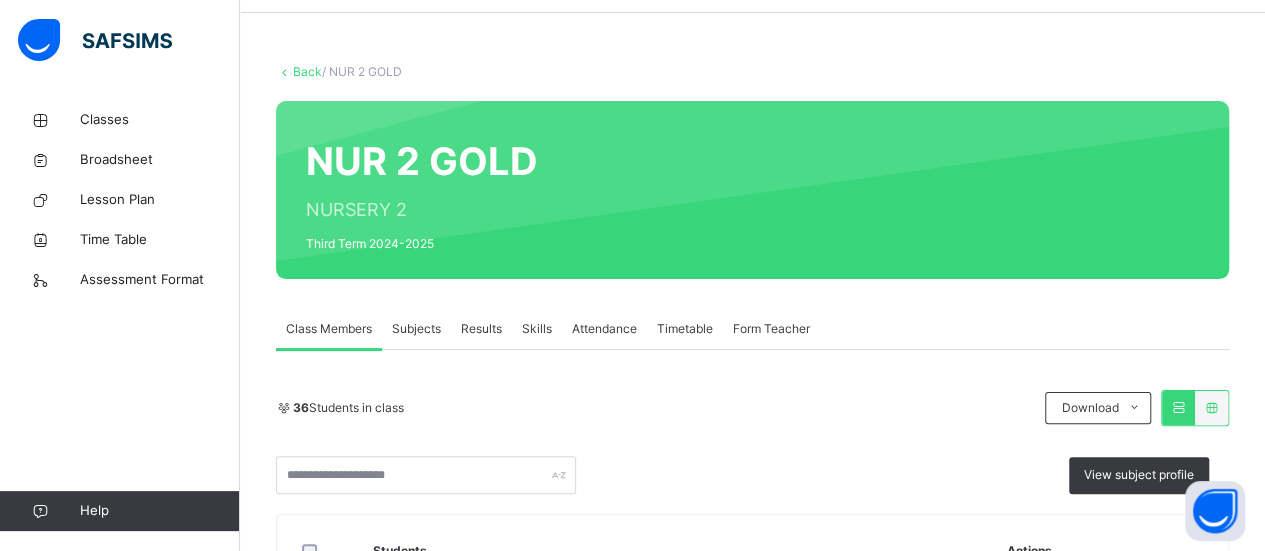 scroll, scrollTop: 34, scrollLeft: 0, axis: vertical 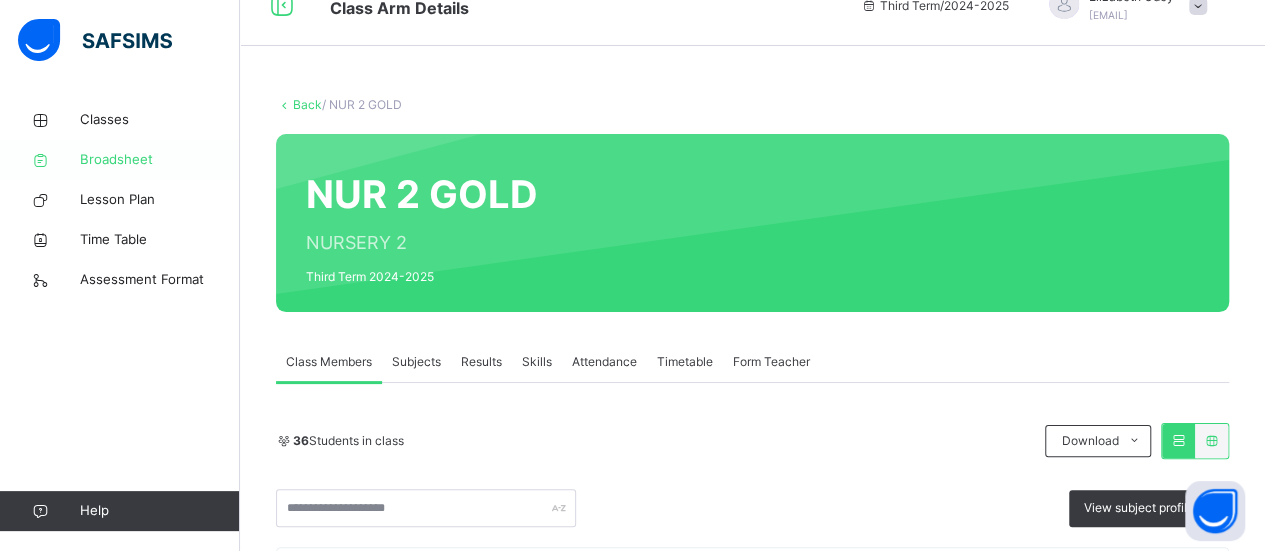 click on "Broadsheet" at bounding box center (160, 160) 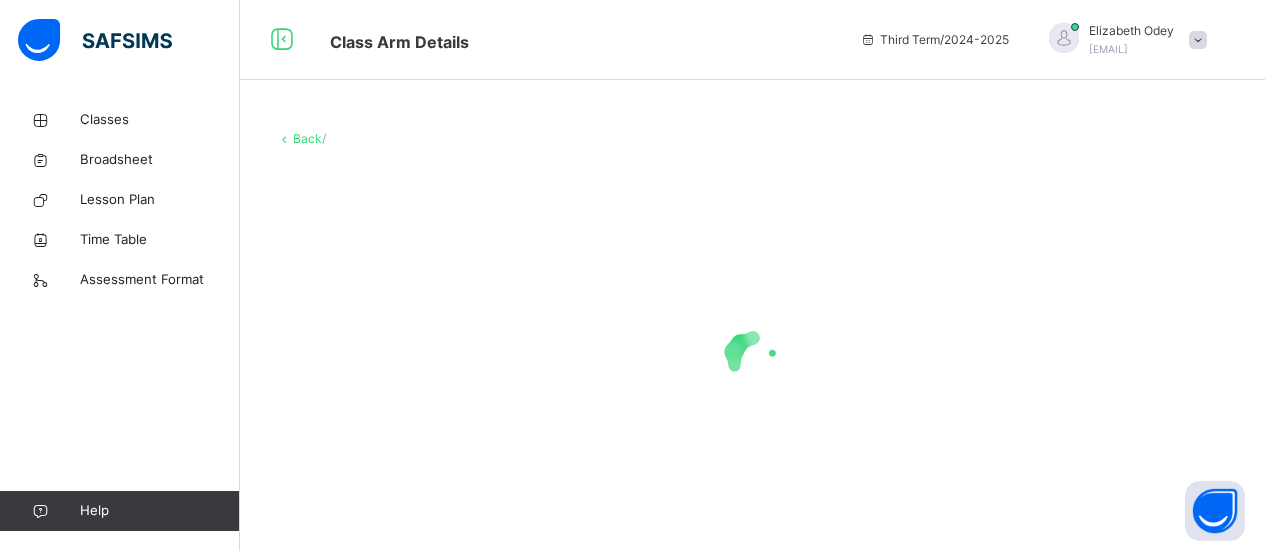 scroll, scrollTop: 0, scrollLeft: 0, axis: both 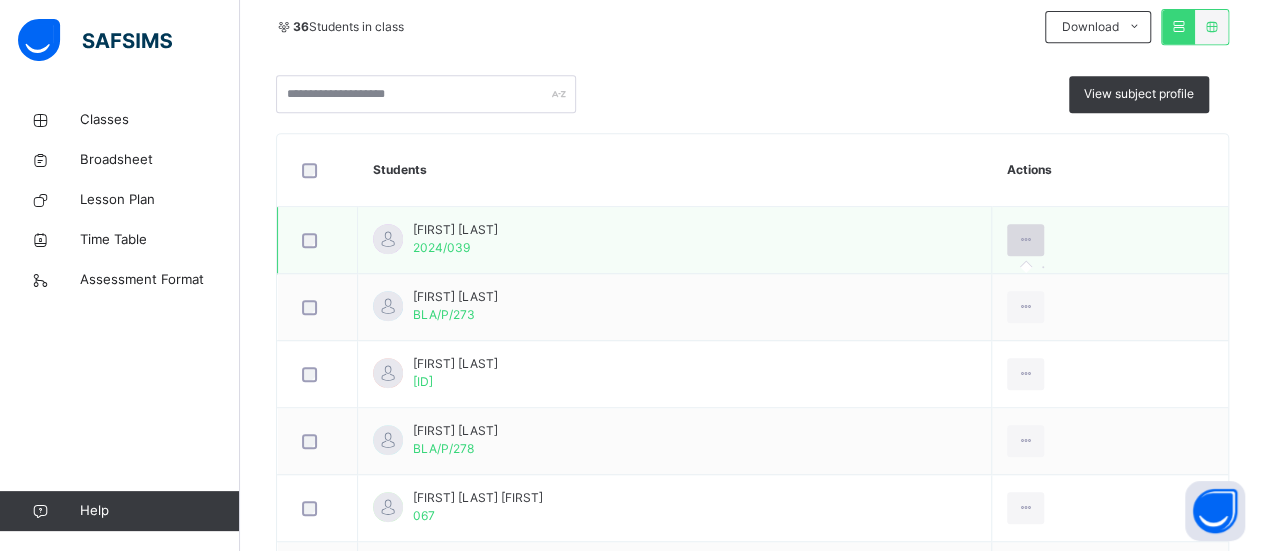 click at bounding box center [1025, 240] 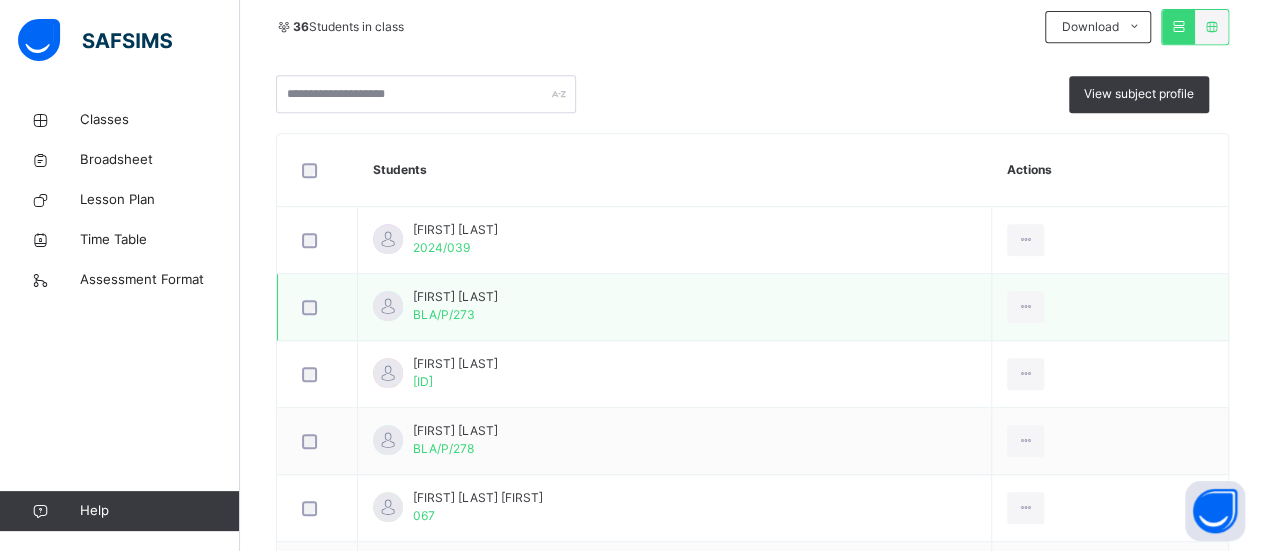 click on "BLA/P/273" at bounding box center [444, 314] 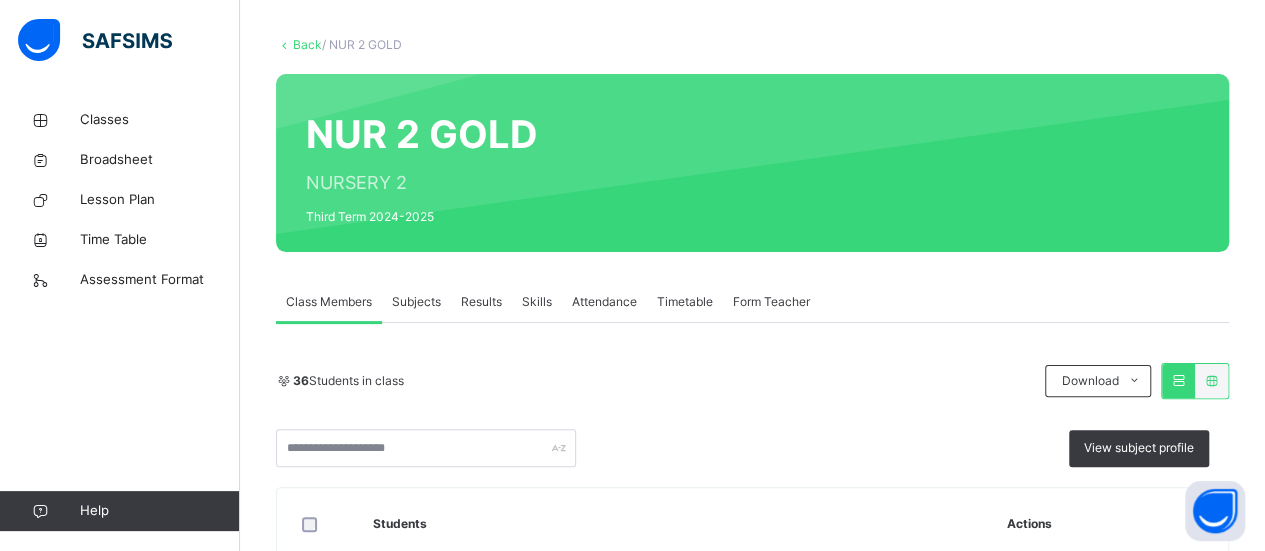 scroll, scrollTop: 4, scrollLeft: 0, axis: vertical 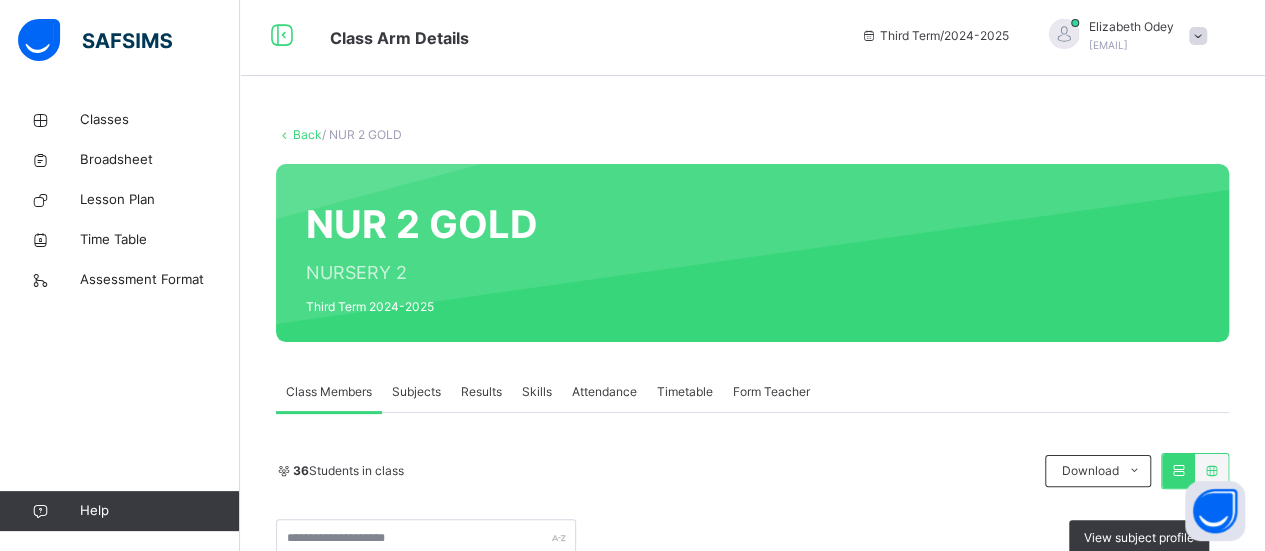 click on "Results" at bounding box center [481, 392] 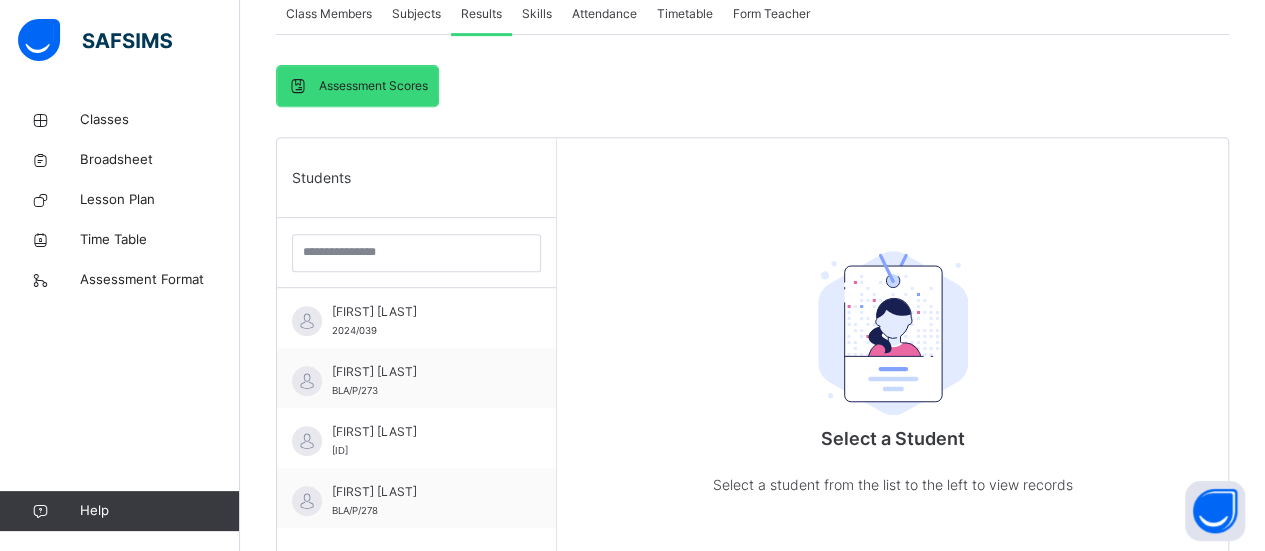 scroll, scrollTop: 379, scrollLeft: 0, axis: vertical 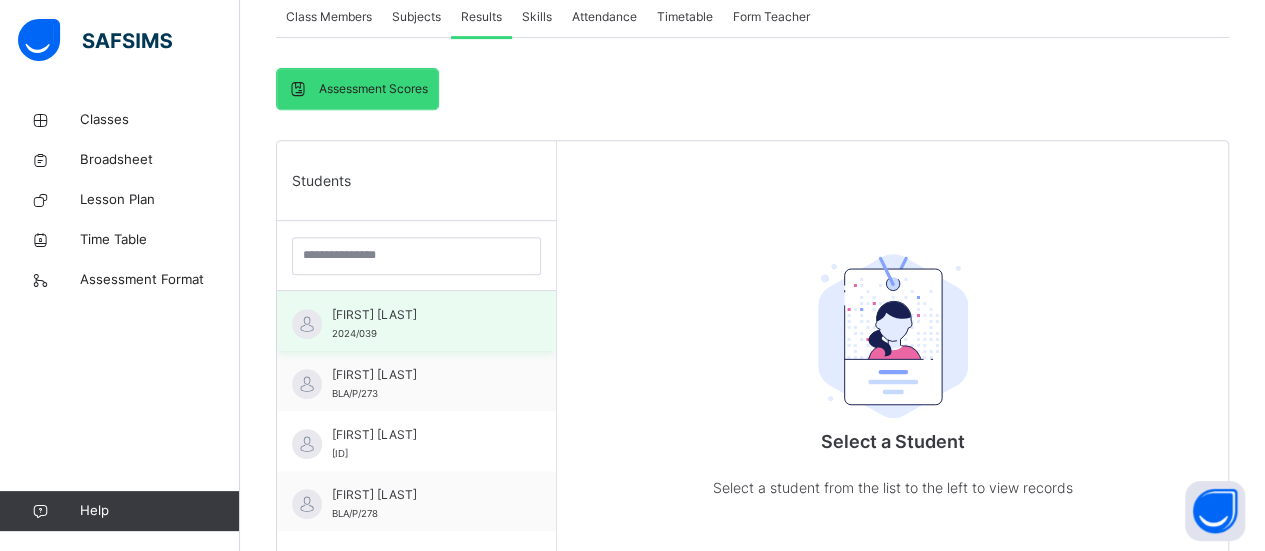 click on "[FIRST] [LAST]" at bounding box center [421, 315] 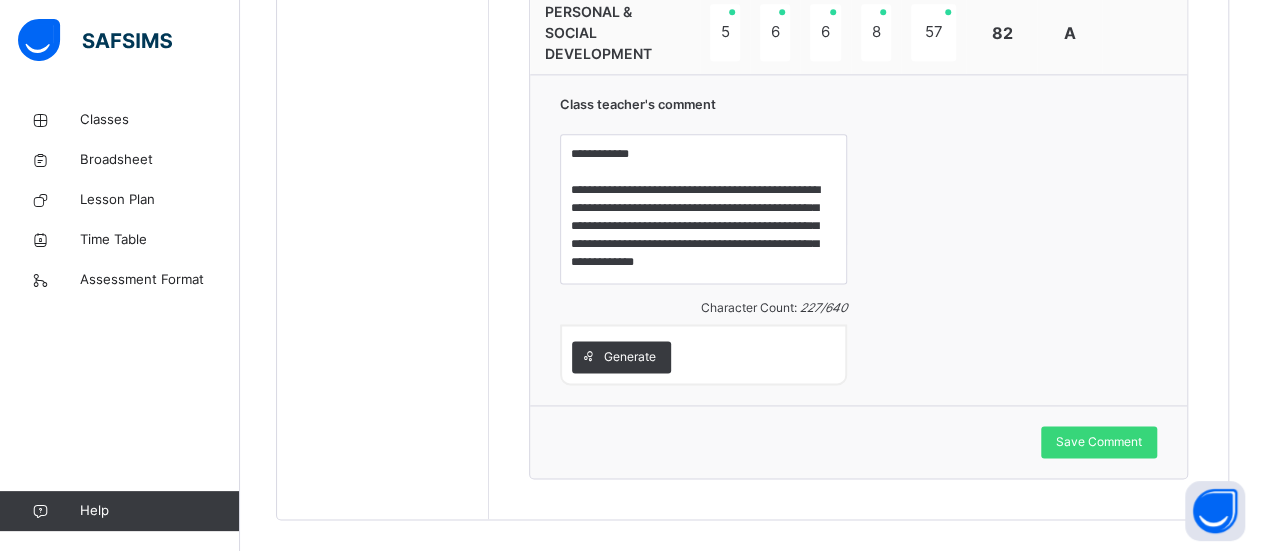 scroll, scrollTop: 1296, scrollLeft: 0, axis: vertical 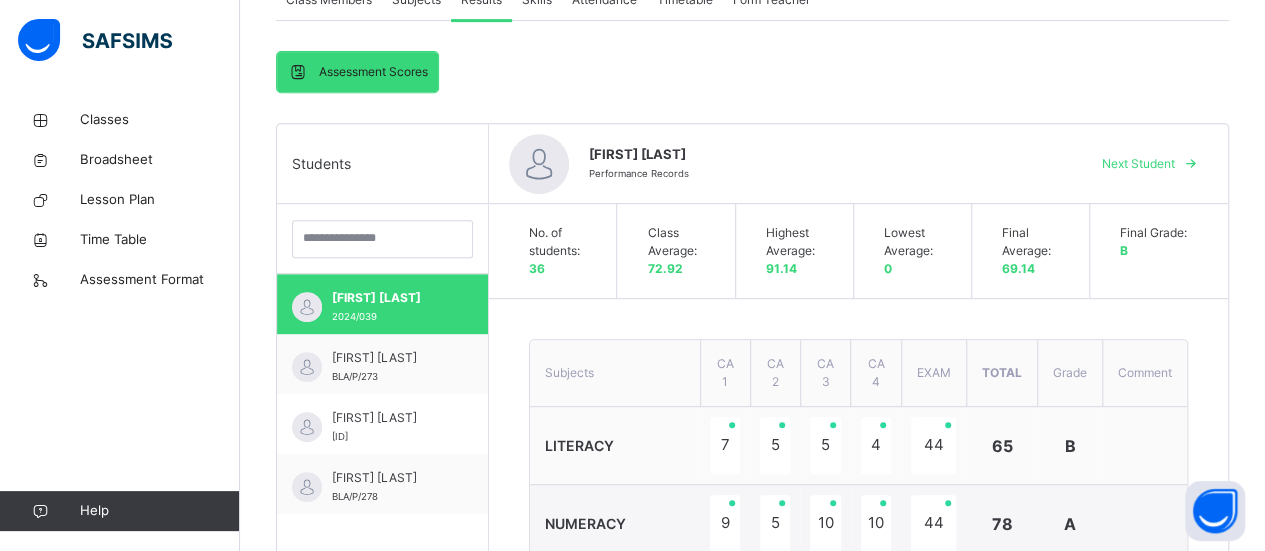 click on "Subjects" at bounding box center (416, 0) 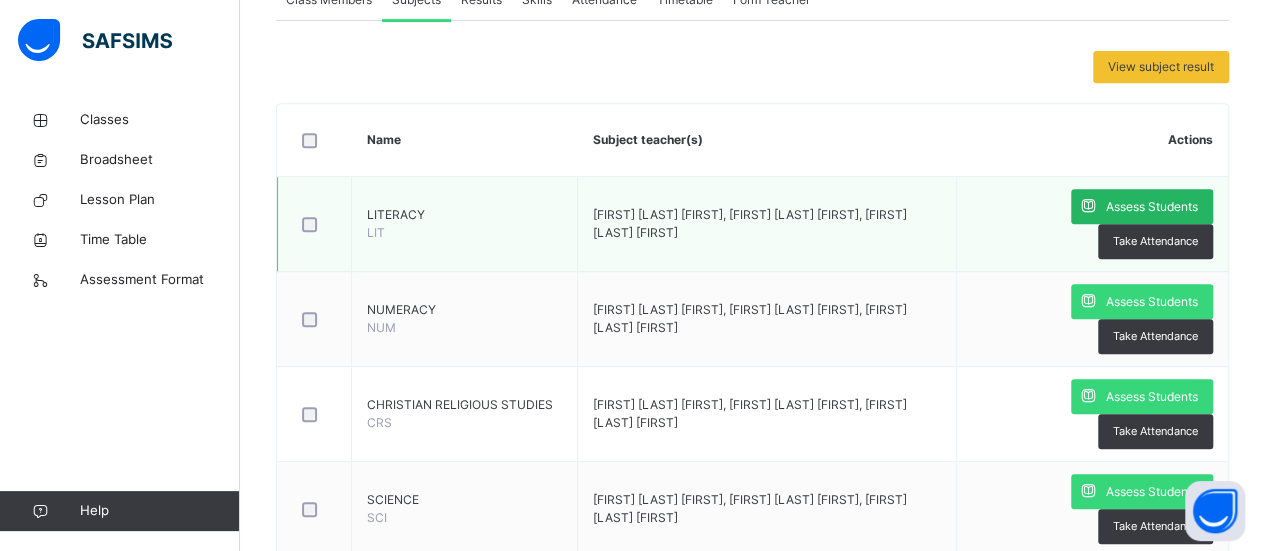 click on "Assess Students" at bounding box center (1152, 207) 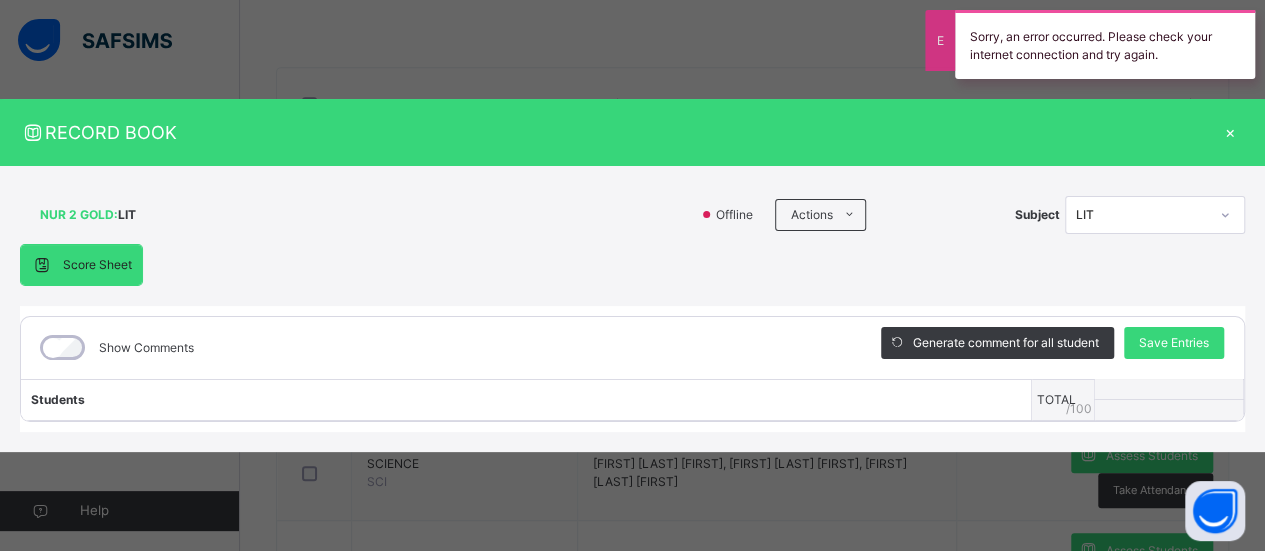 scroll, scrollTop: 438, scrollLeft: 0, axis: vertical 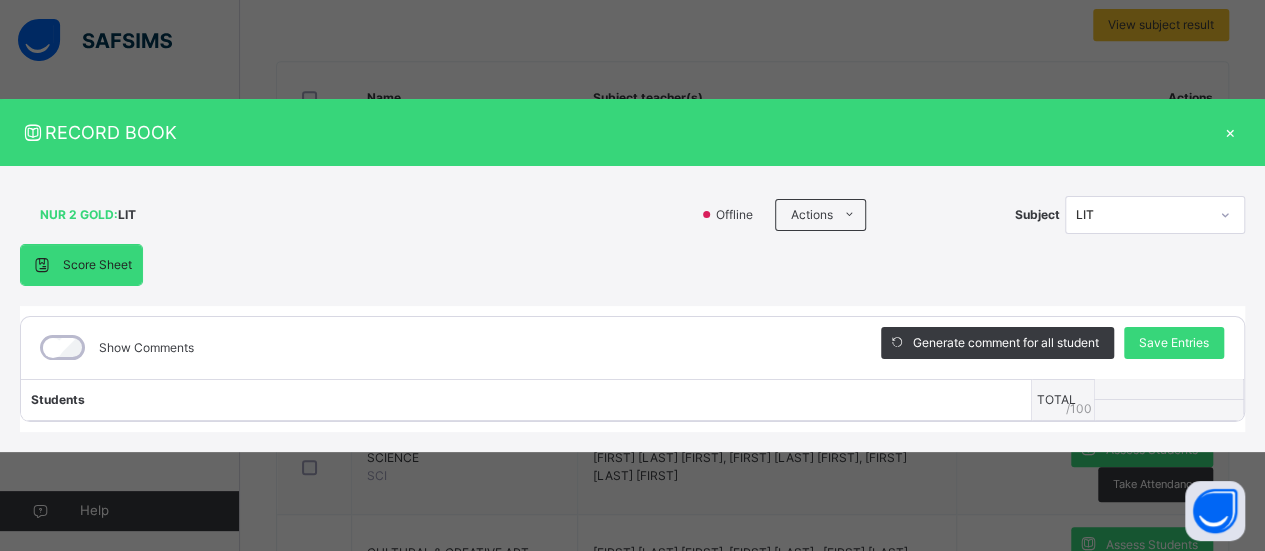 click 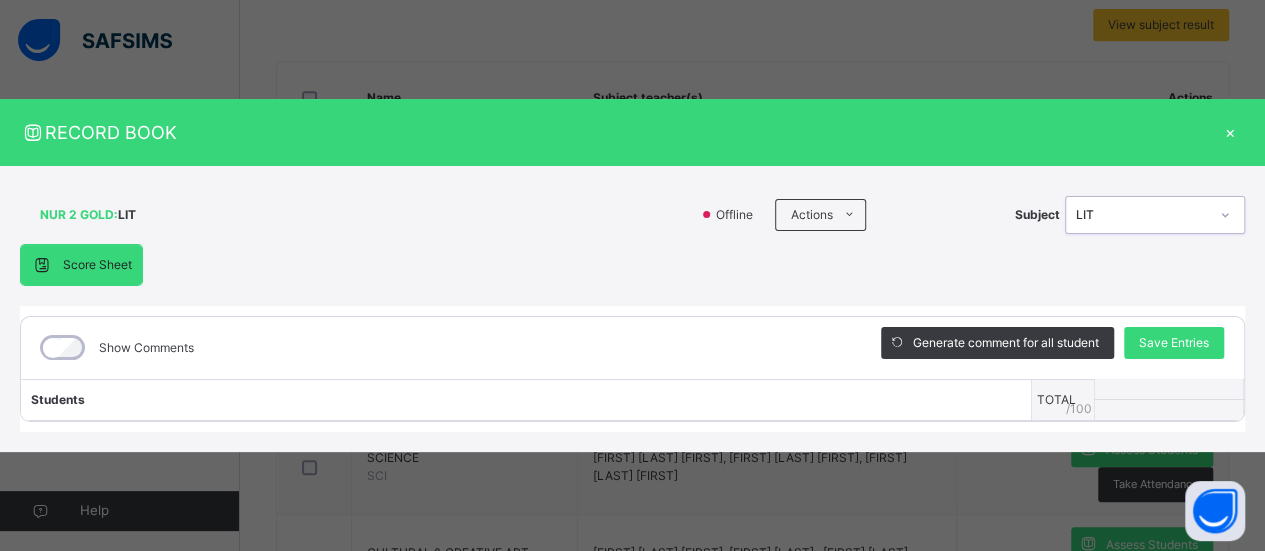 click 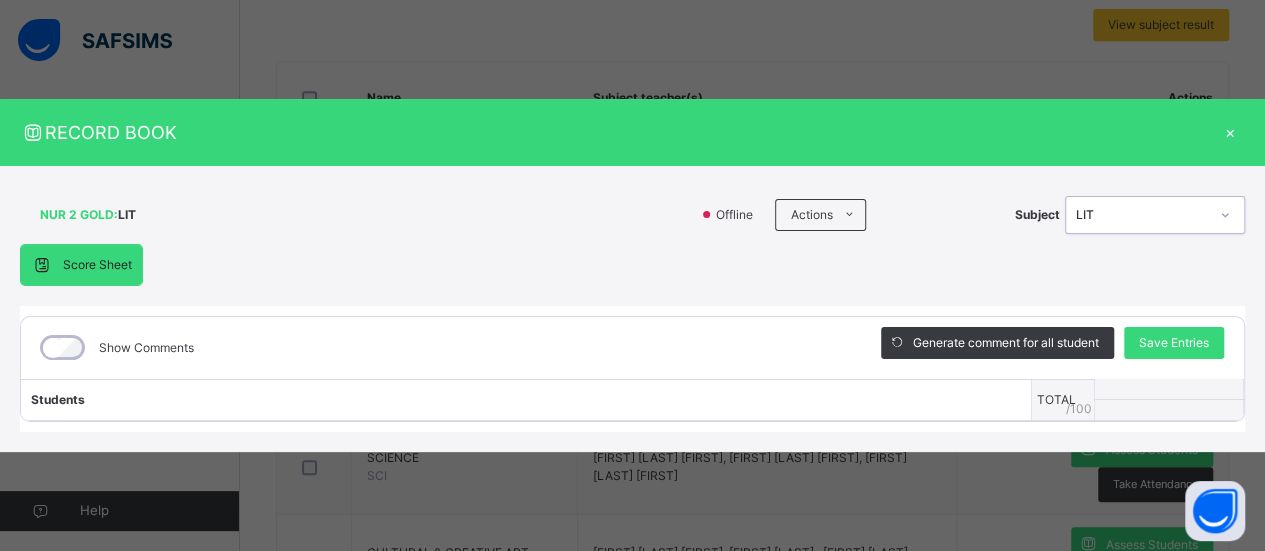 click on "Generate comment for all student" at bounding box center [1006, 343] 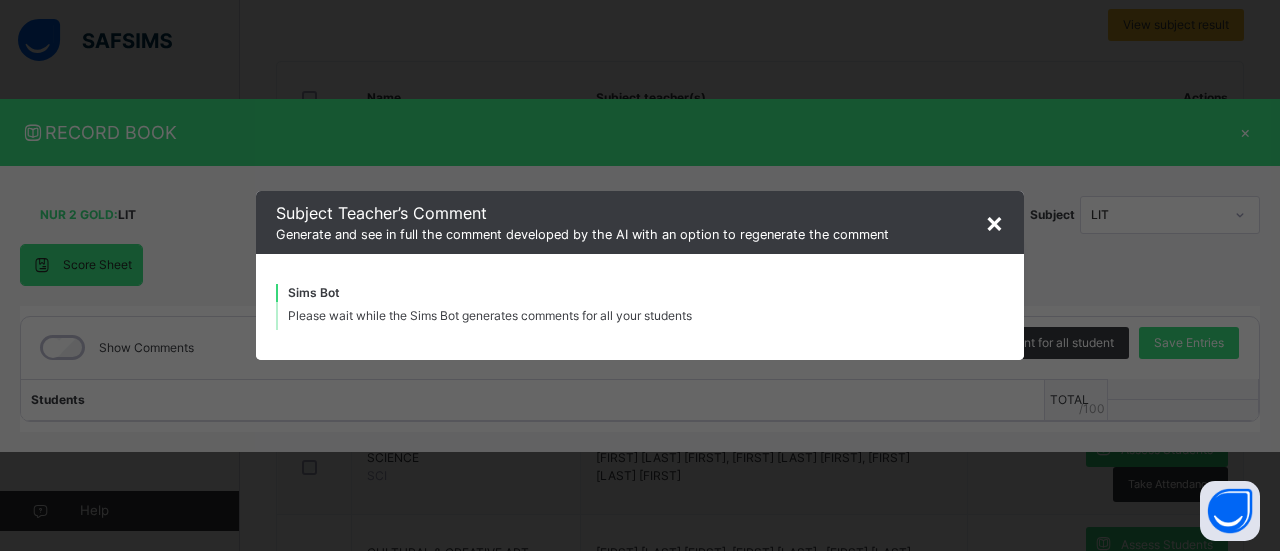 click on "×" at bounding box center [994, 222] 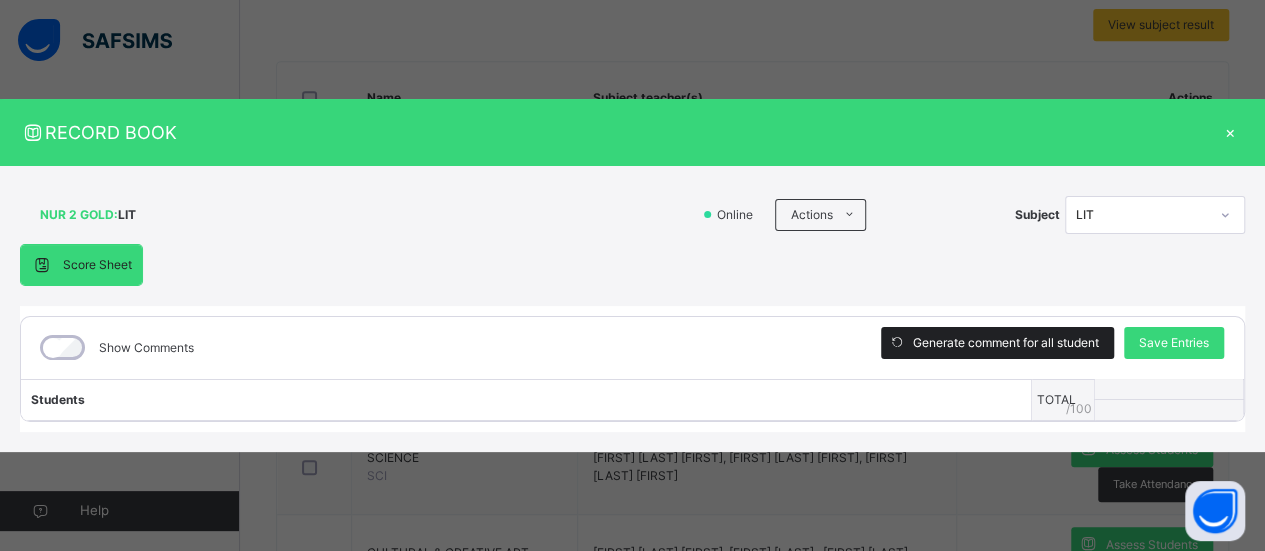 click on "Generate comment for all student" at bounding box center (1006, 343) 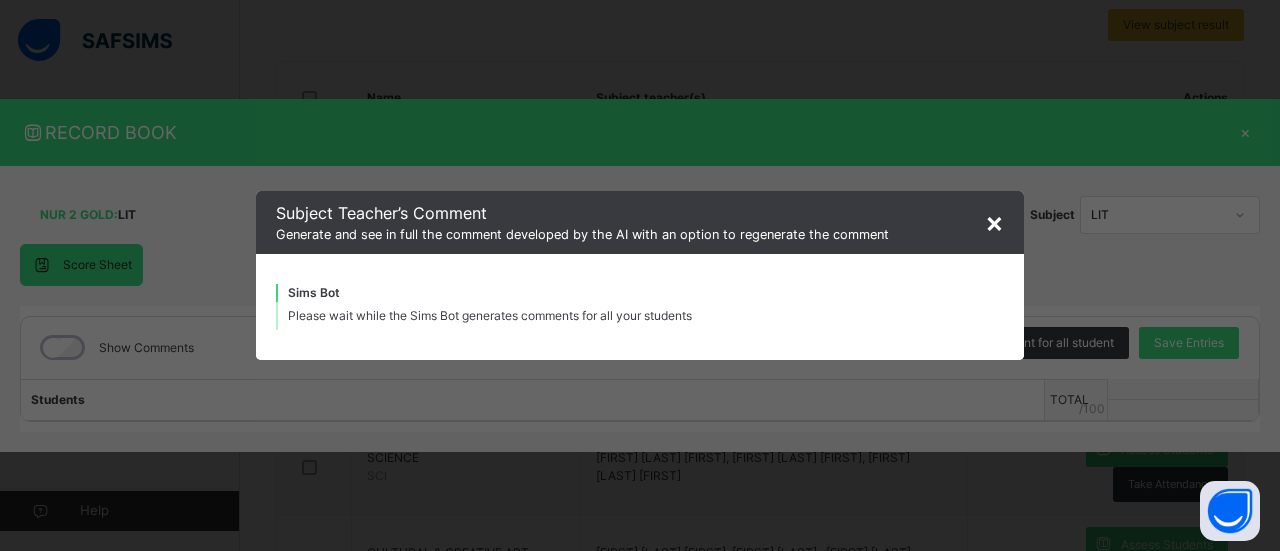 click on "×" at bounding box center [994, 222] 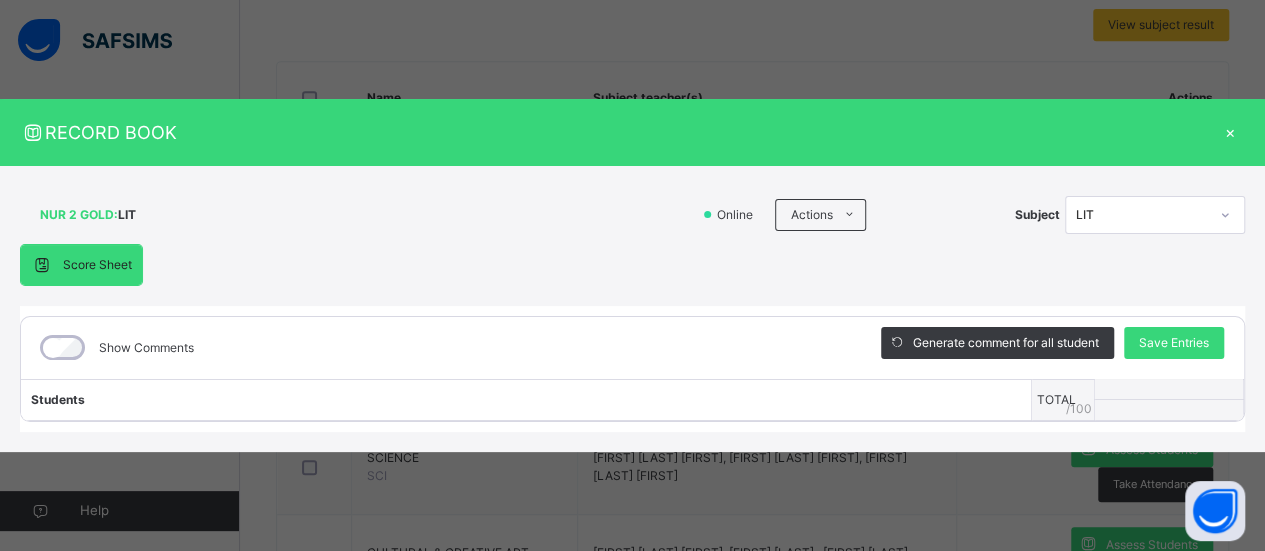click on "×" at bounding box center (1230, 132) 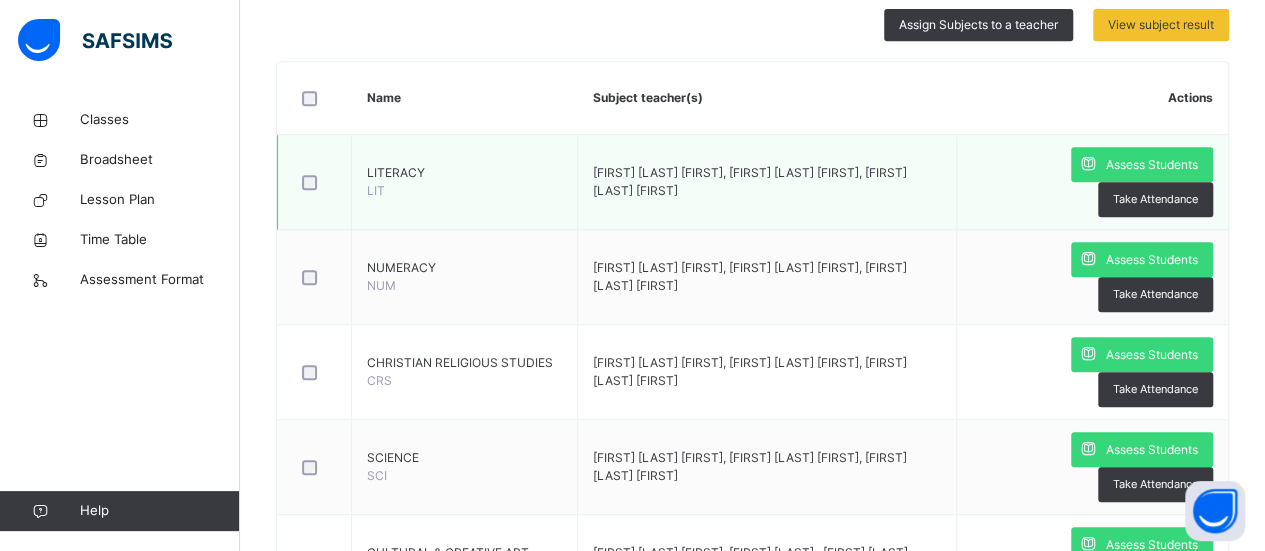 click on "[FIRST] [LAST] [FIRST], [FIRST] [LAST] [FIRST], [FIRST] [LAST] [FIRST]" at bounding box center (767, 182) 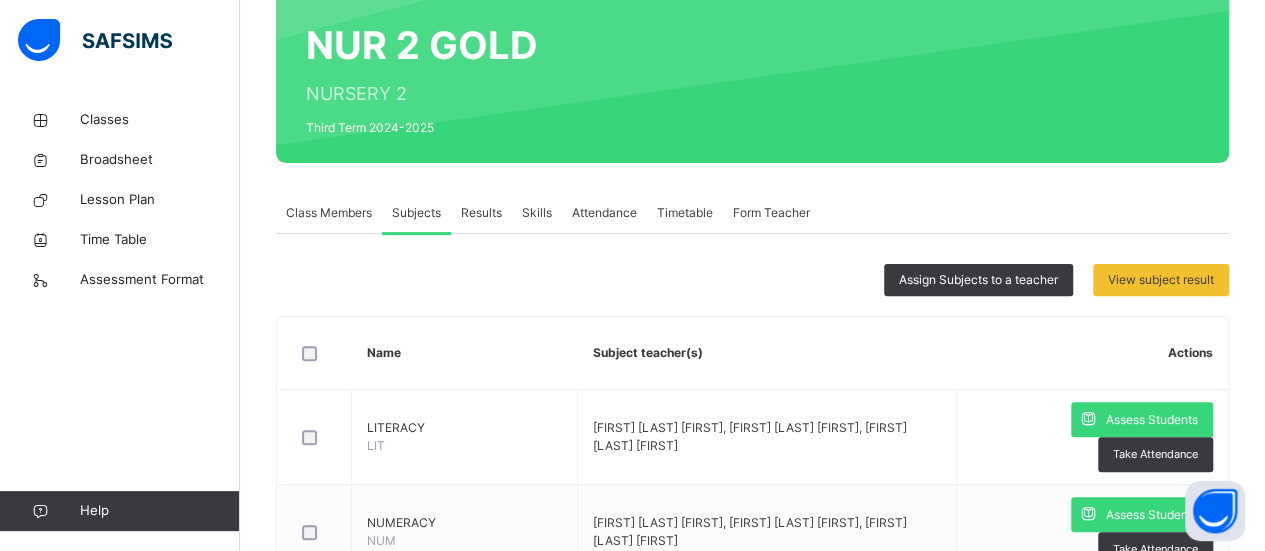 scroll, scrollTop: 180, scrollLeft: 0, axis: vertical 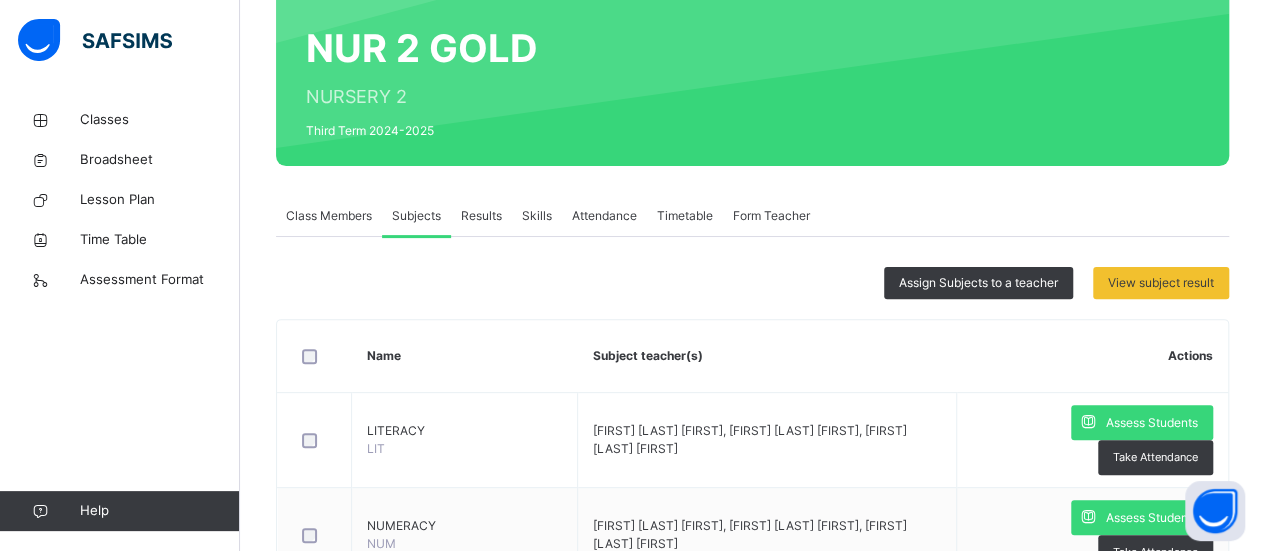 click on "Results" at bounding box center (481, 216) 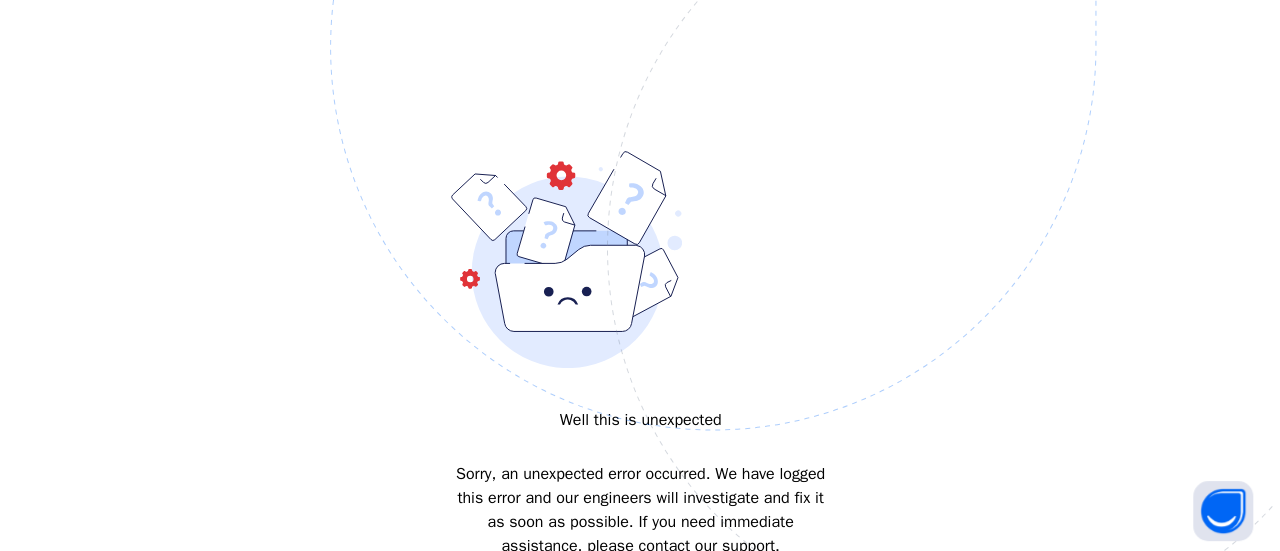 scroll, scrollTop: 0, scrollLeft: 0, axis: both 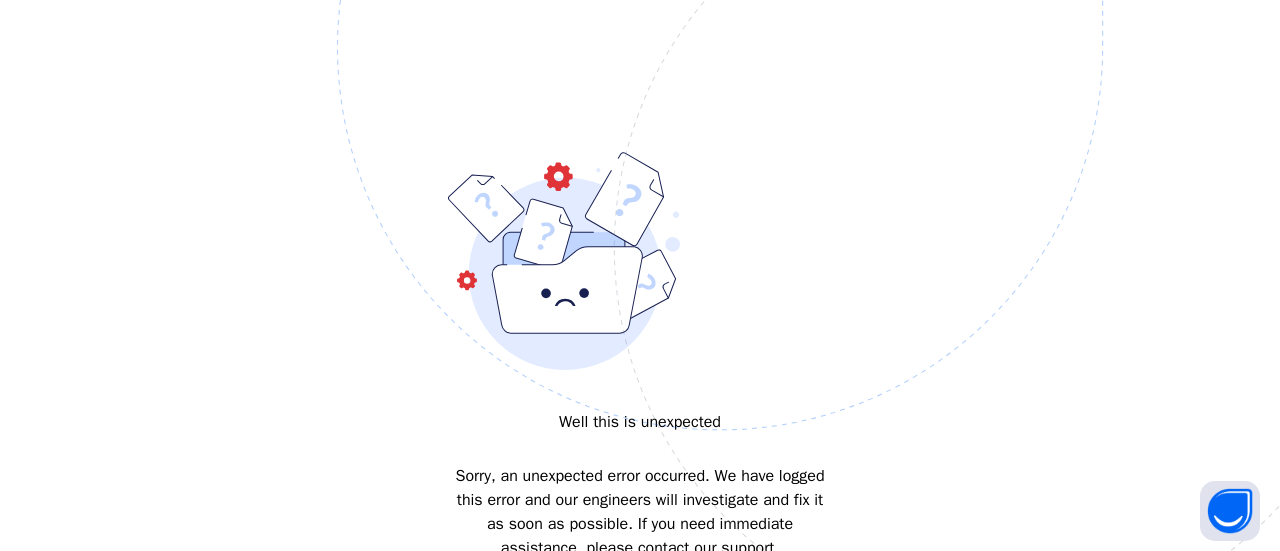click on "Well this is unexpected Sorry, an unexpected error occurred. We have logged this error and our engineers will investigate and fix it as soon as possible. If you need immediate assistance, please contact our support. Thank you for your patience. Return to profile     Welcome to SAFSIMS AI               Home     Knowledge Base     Submit Ticket       Hi there!😊   How can we help you today?             Knowledge Base Browse through our collection of articles, user guides and FAQs. Still can't find an answer? Send us a ticket, we will get back to you at the earliest. Submit a Ticket         Knowledge Base                         No result found         Recent Articles  How to view subject result How to check payment history on the parent app How to assign multiple subjects to a teacher How to assign roles to staff How to make school fees payment for your child(ren) on the parent app Most Read Articles  How to view subject result How to enter student's scores How to View Child(ren)/ Result" at bounding box center [640, 275] 